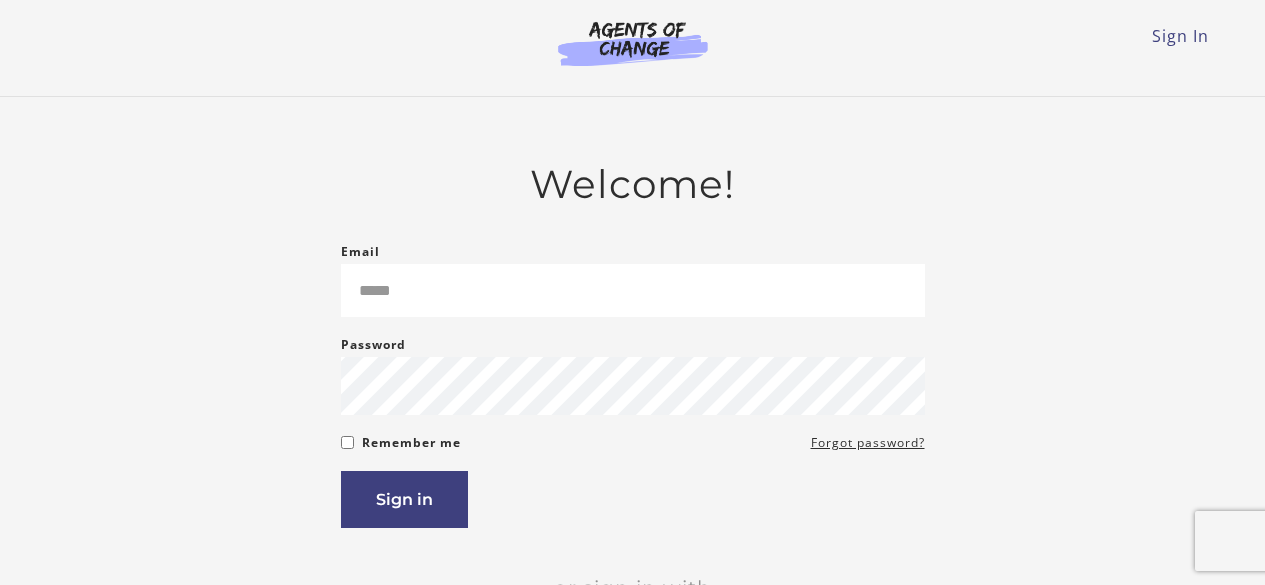 scroll, scrollTop: 0, scrollLeft: 0, axis: both 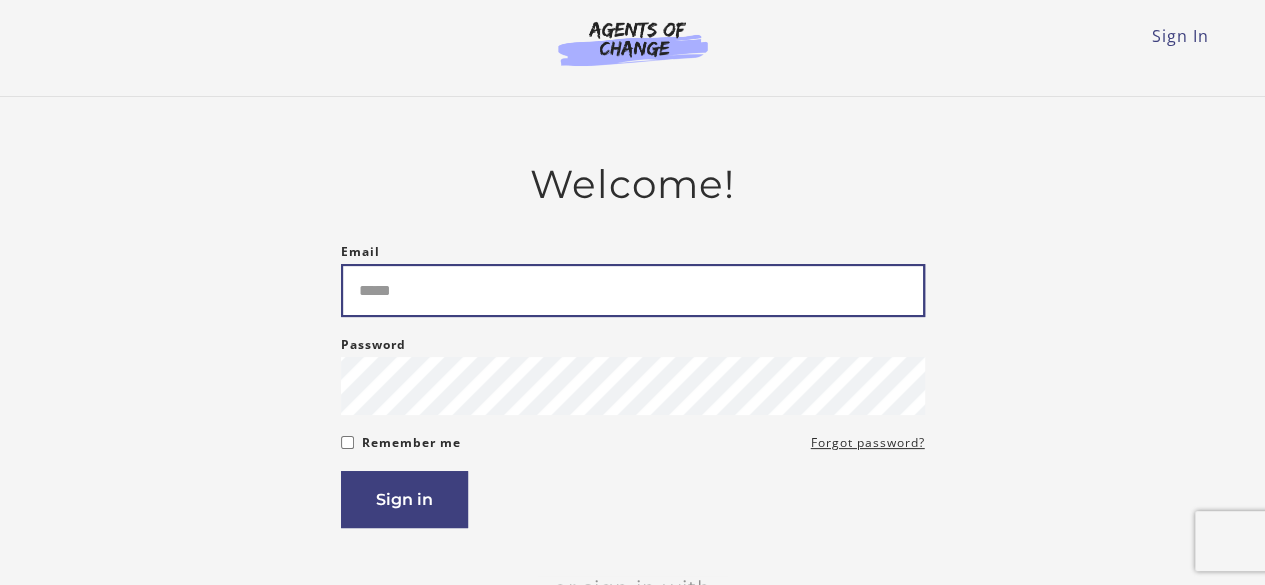 click on "Email" at bounding box center (633, 290) 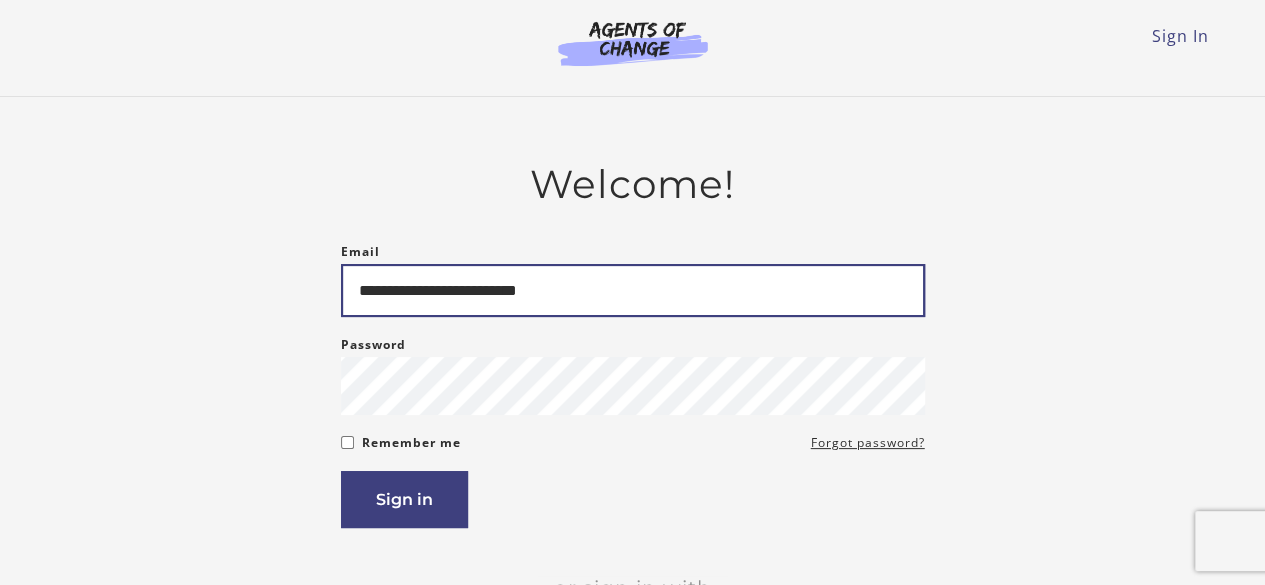 type on "**********" 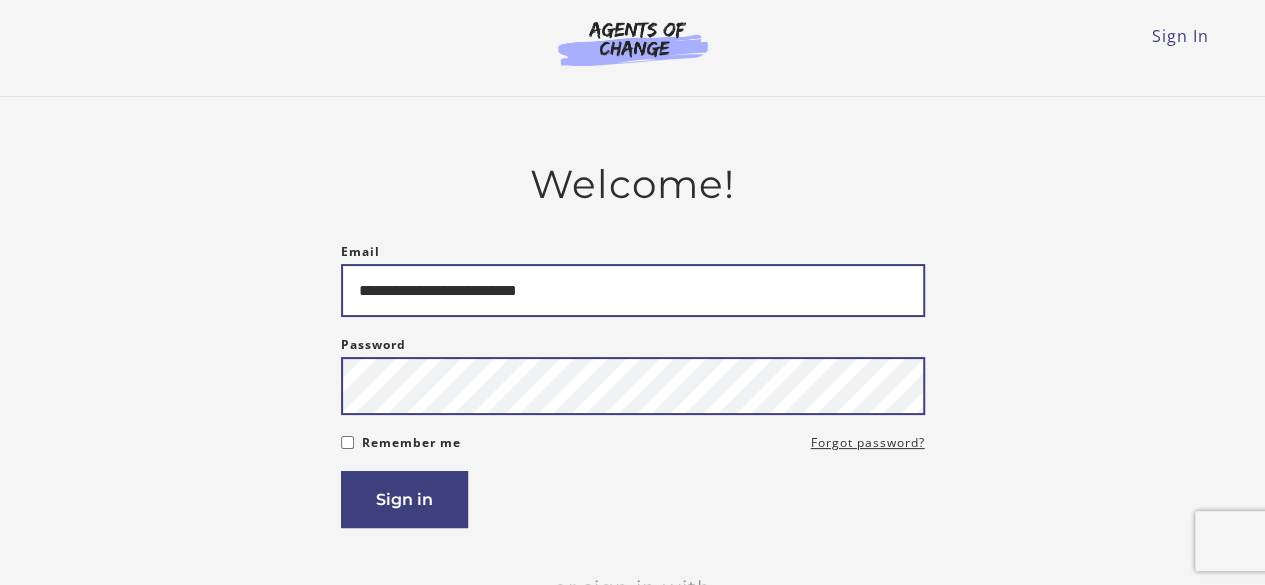 click on "Sign in" at bounding box center (404, 499) 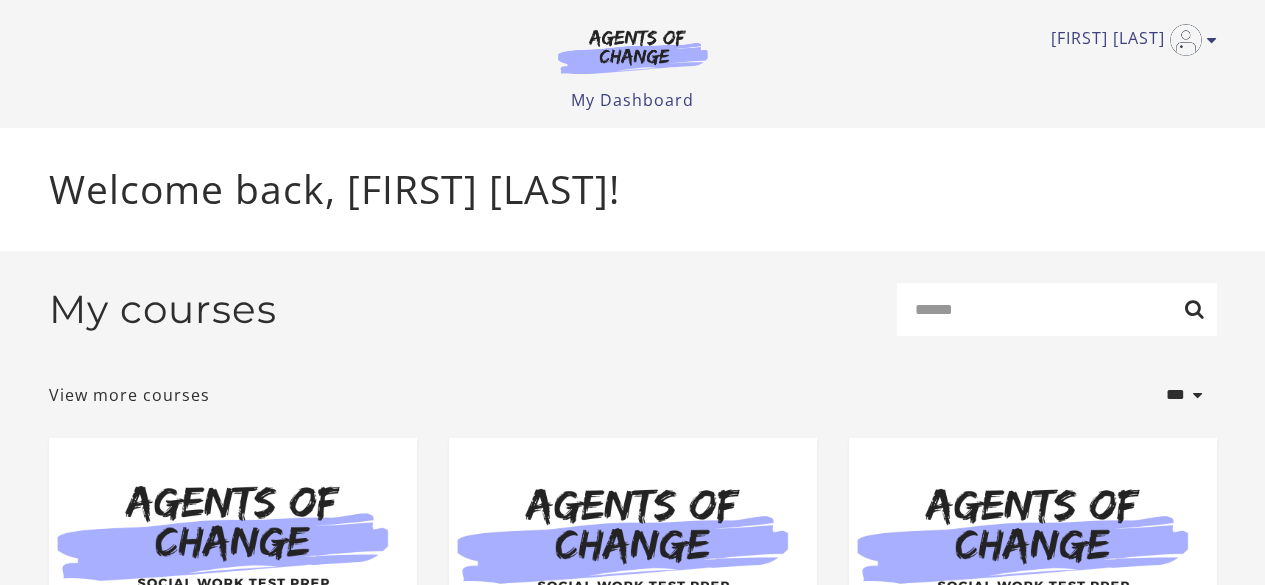 scroll, scrollTop: 0, scrollLeft: 0, axis: both 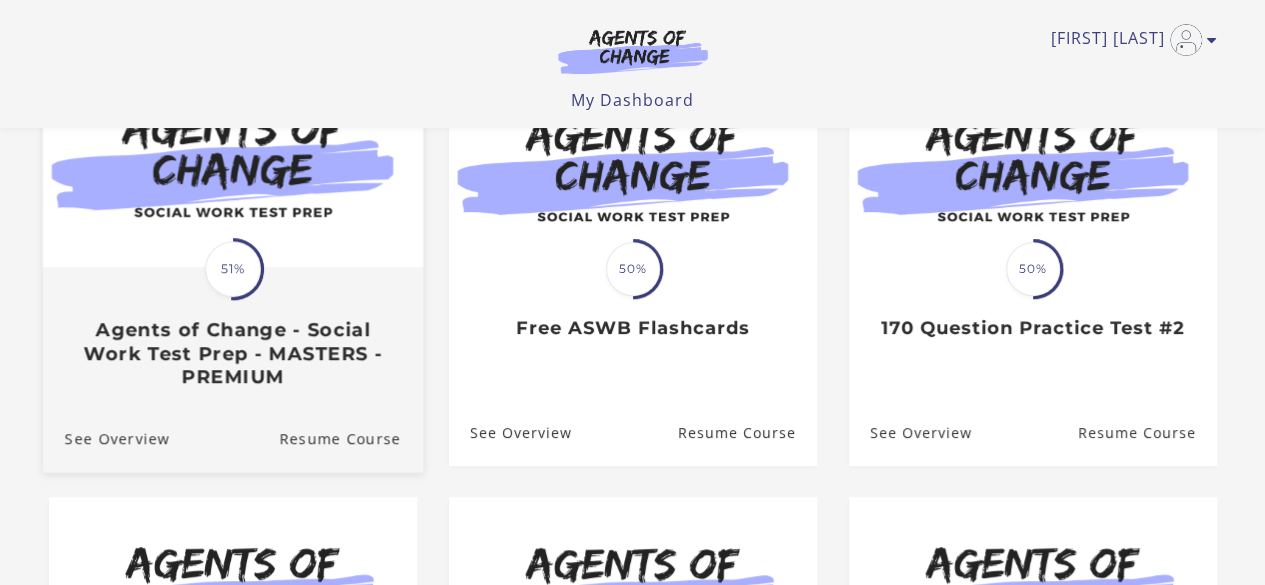 click on "Agents of Change - Social Work Test Prep - MASTERS - PREMIUM" at bounding box center (232, 353) 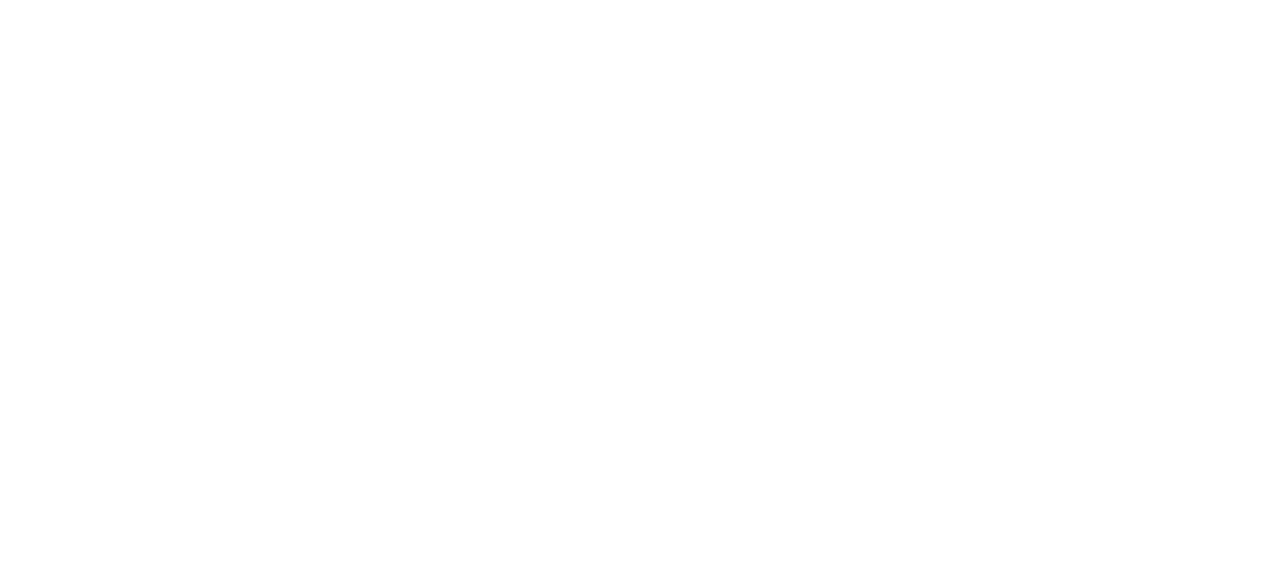 scroll, scrollTop: 0, scrollLeft: 0, axis: both 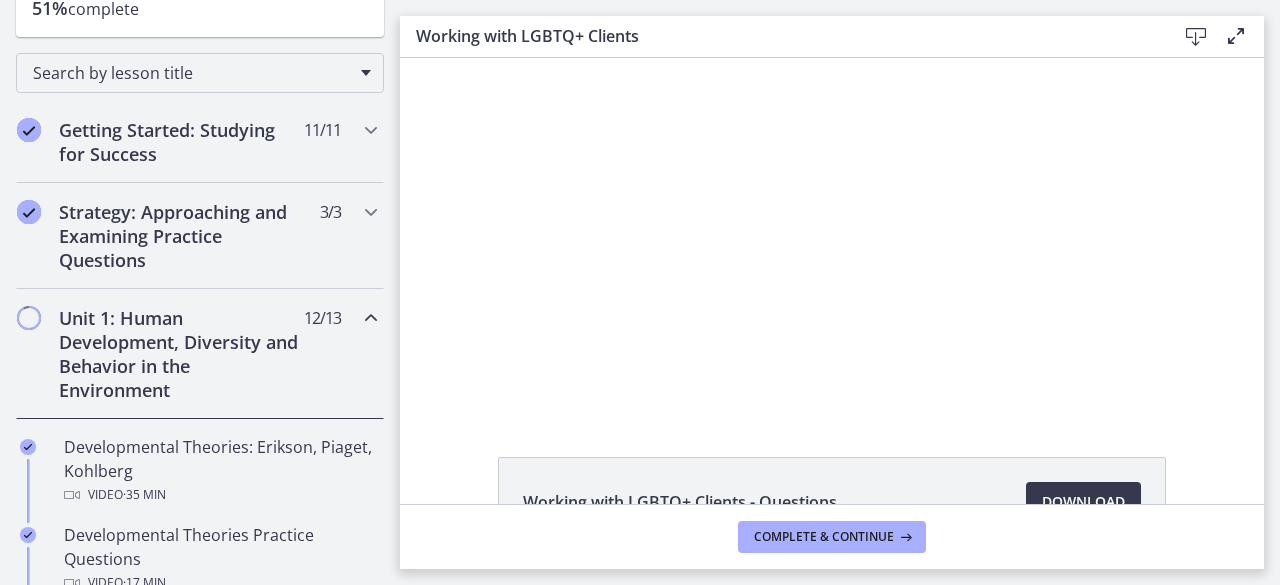 click on "Unit 1: Human Development, Diversity and Behavior in the Environment" at bounding box center [181, 354] 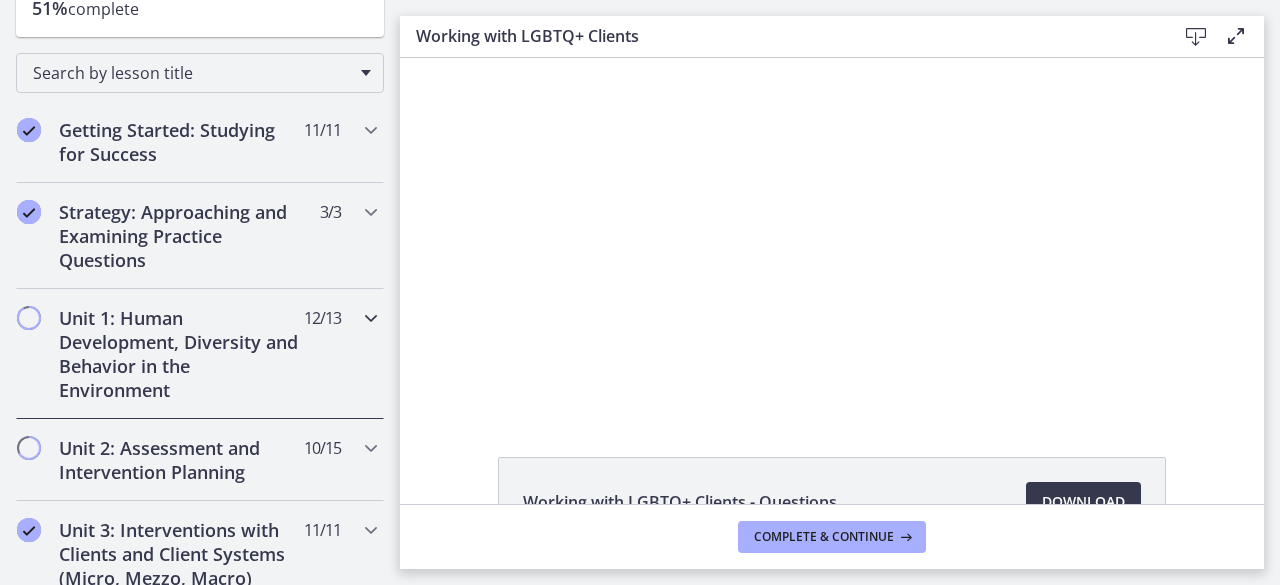 click on "Unit 1: Human Development, Diversity and Behavior in the Environment" at bounding box center (181, 354) 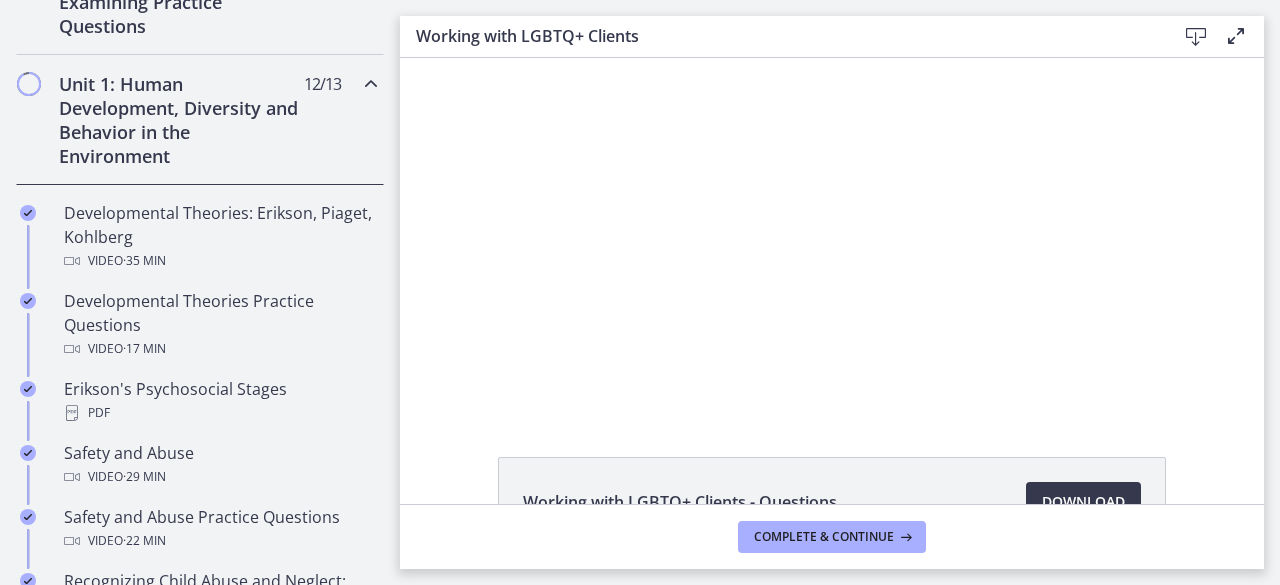 scroll, scrollTop: 522, scrollLeft: 0, axis: vertical 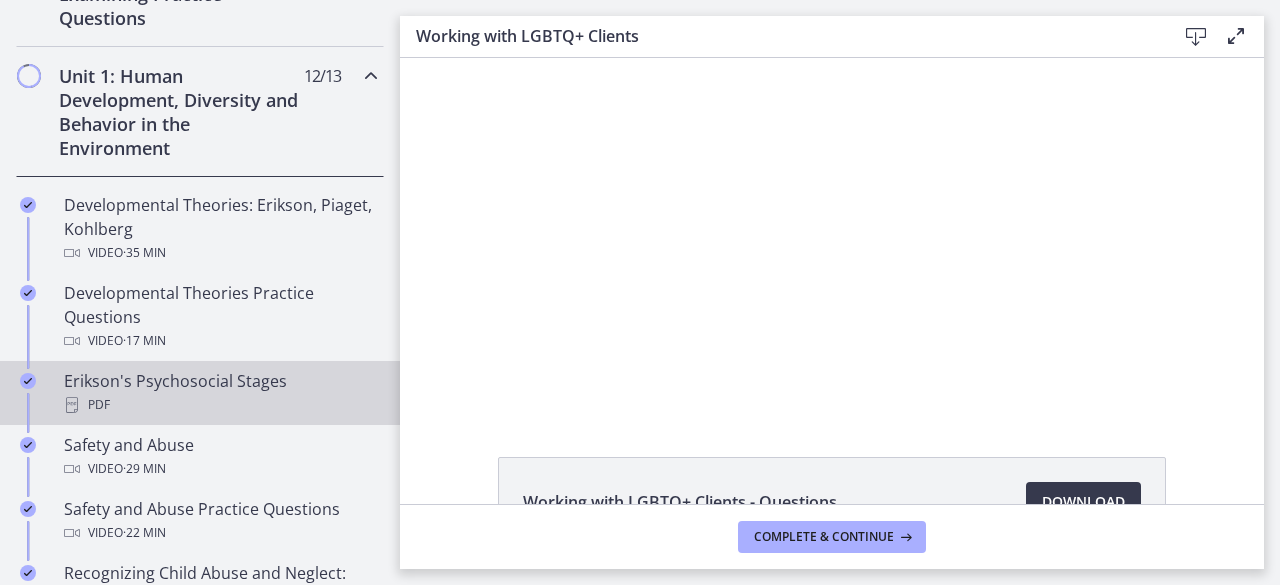 click on "Erikson's Psychosocial Stages
PDF" at bounding box center [220, 393] 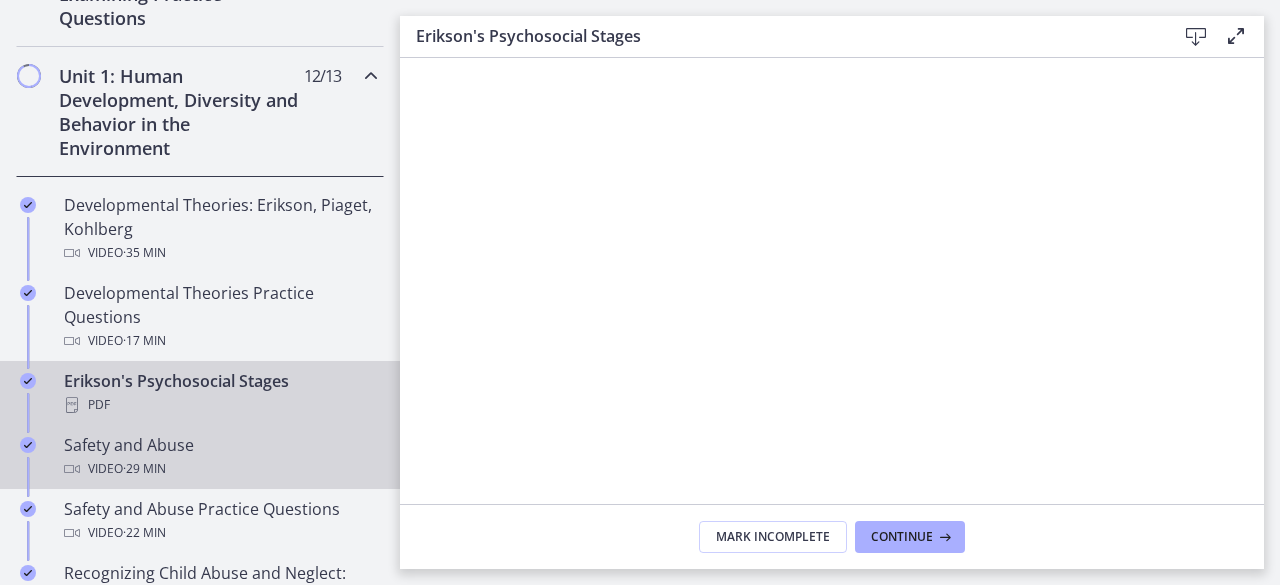 click on "Video
·  29 min" at bounding box center [220, 469] 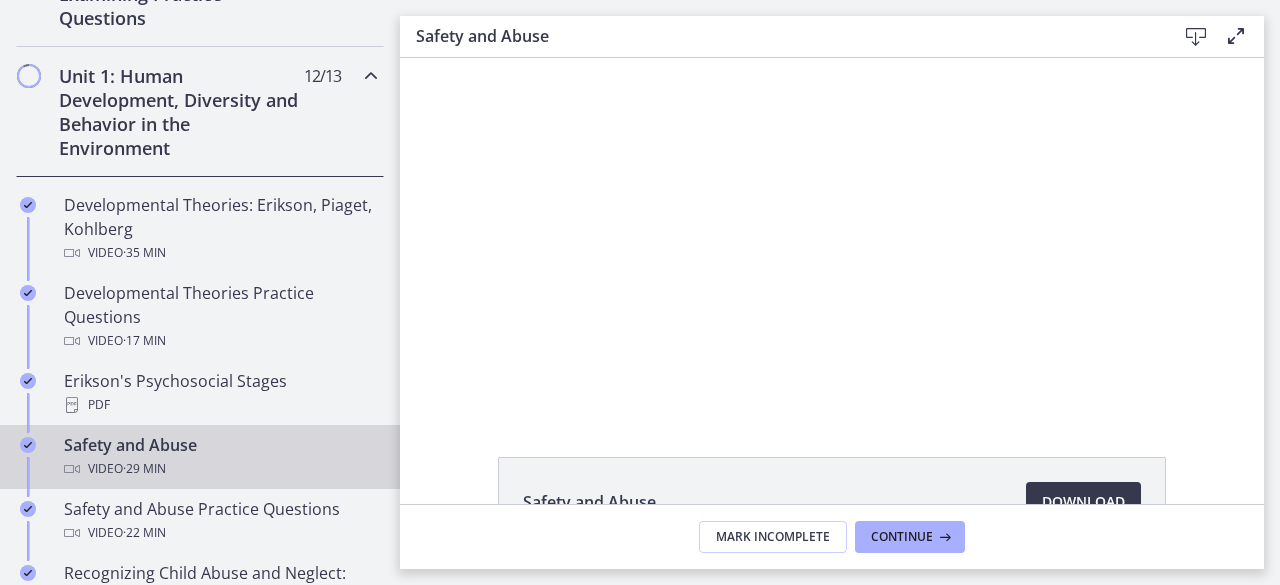 scroll, scrollTop: 0, scrollLeft: 0, axis: both 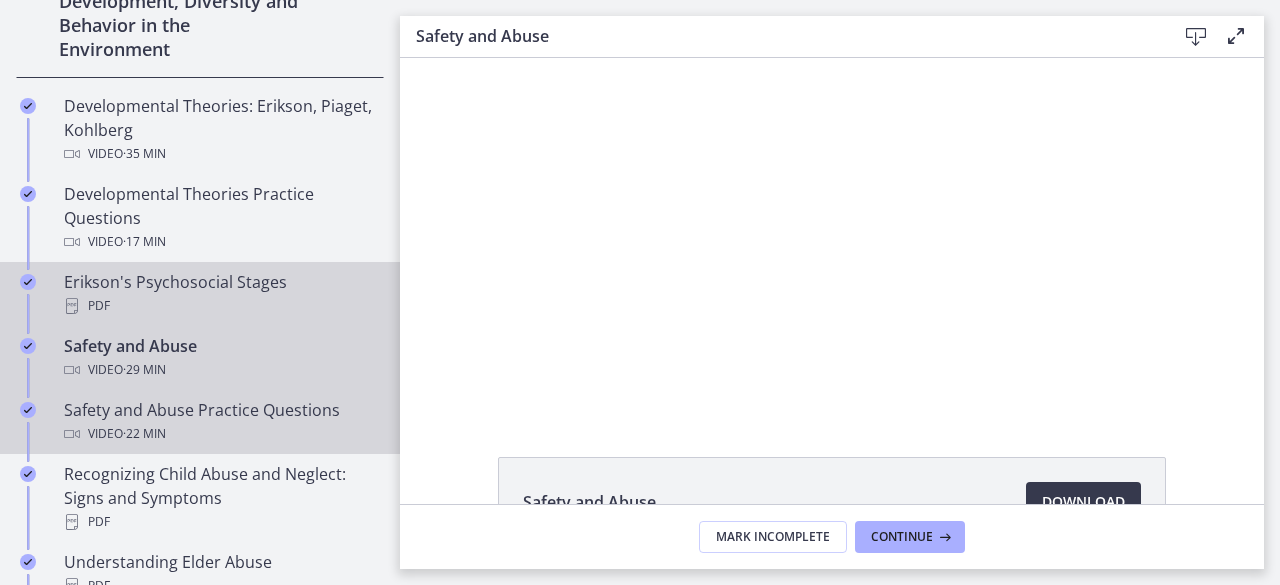 click on "Safety and Abuse Practice Questions
Video
·  22 min" at bounding box center (220, 422) 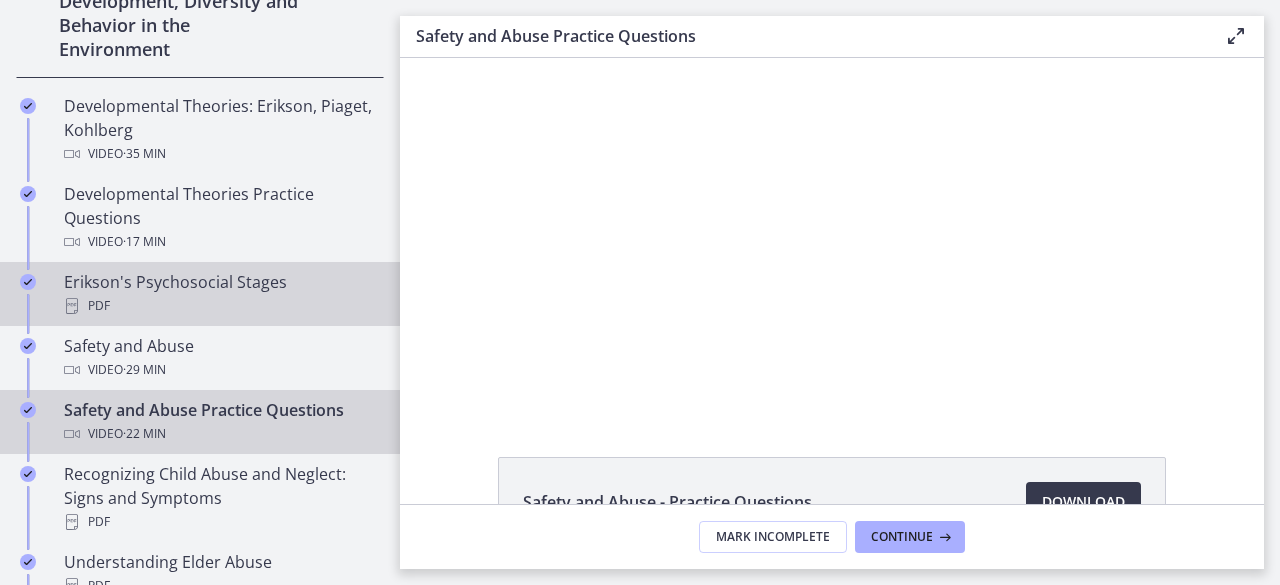 scroll, scrollTop: 0, scrollLeft: 0, axis: both 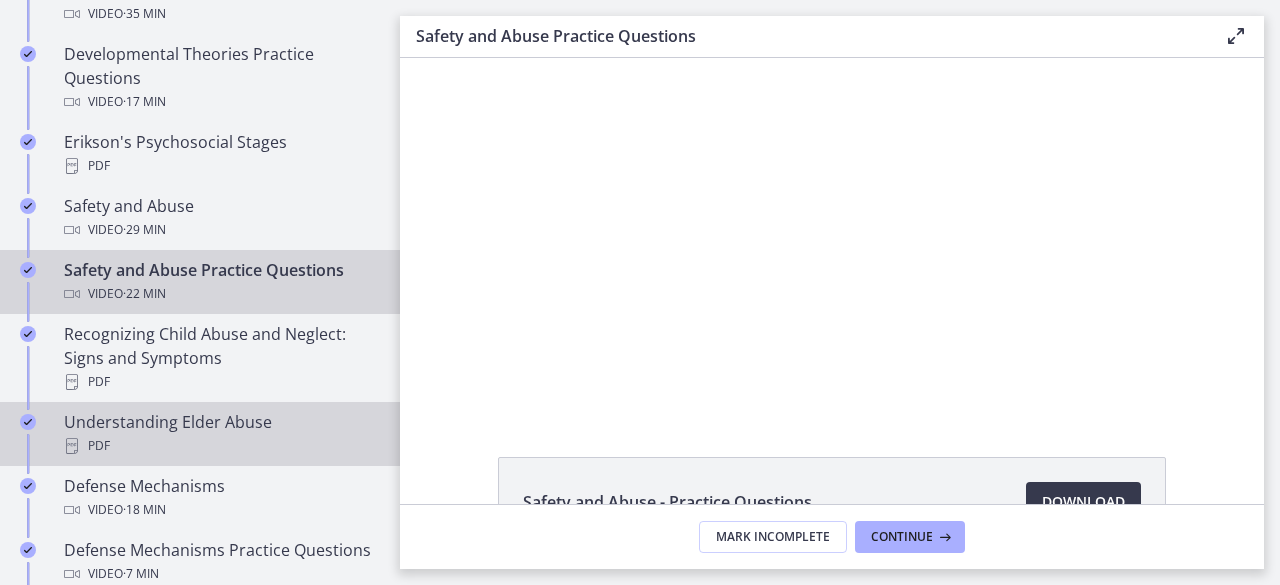 click on "Understanding Elder Abuse
PDF" at bounding box center [220, 434] 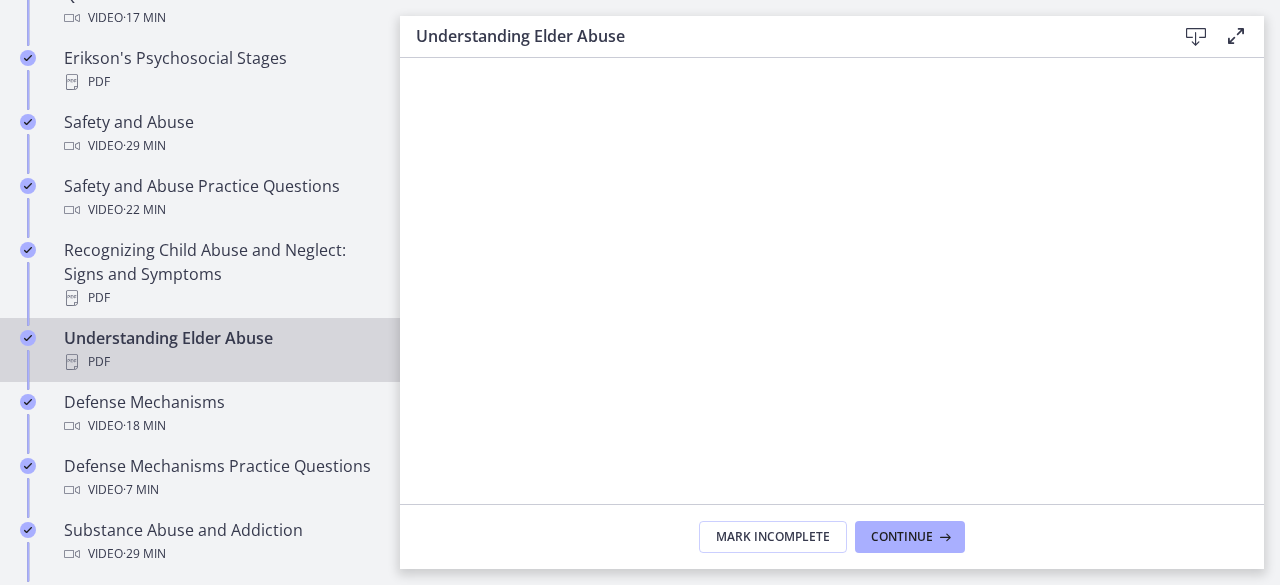 scroll, scrollTop: 846, scrollLeft: 0, axis: vertical 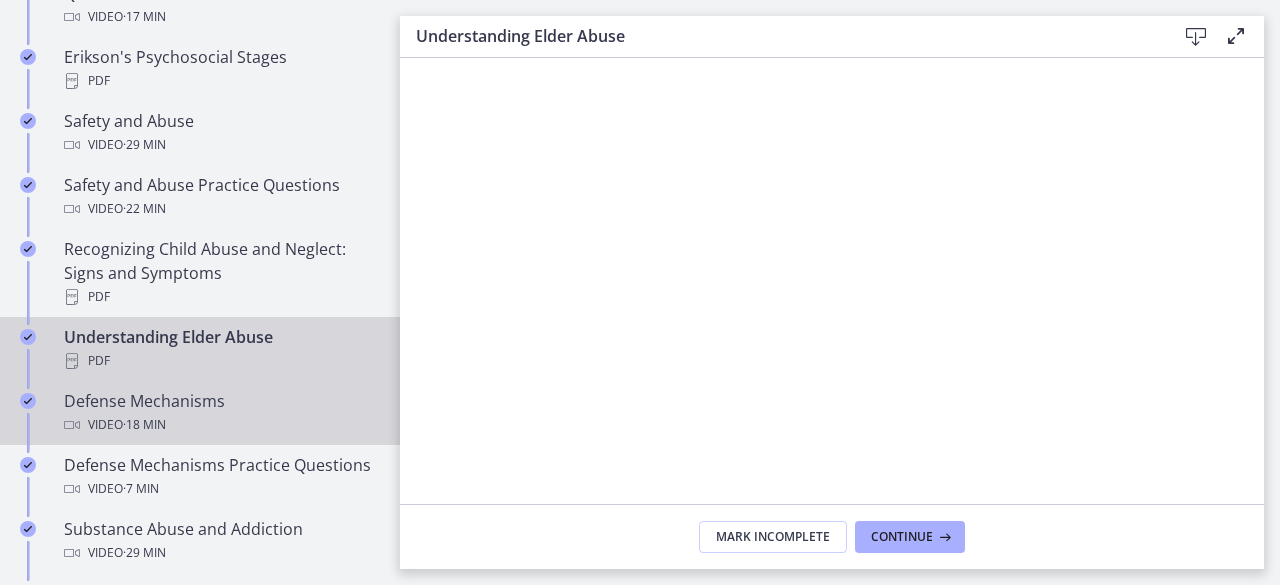 click on "Defense Mechanisms
Video
·  18 min" at bounding box center (220, 413) 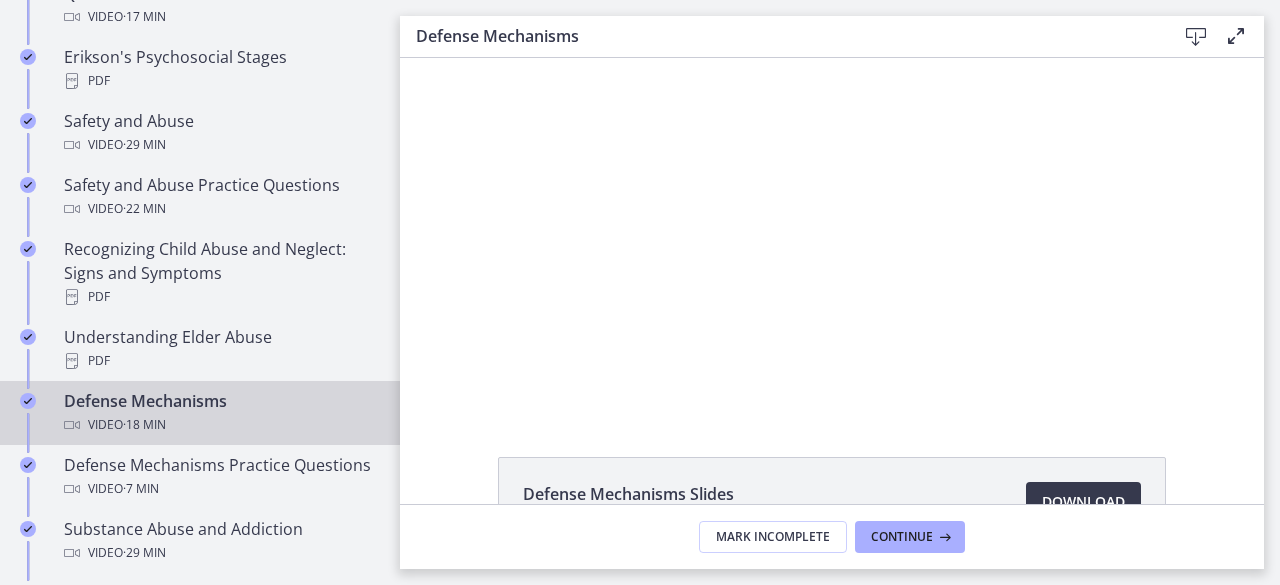 scroll, scrollTop: 0, scrollLeft: 0, axis: both 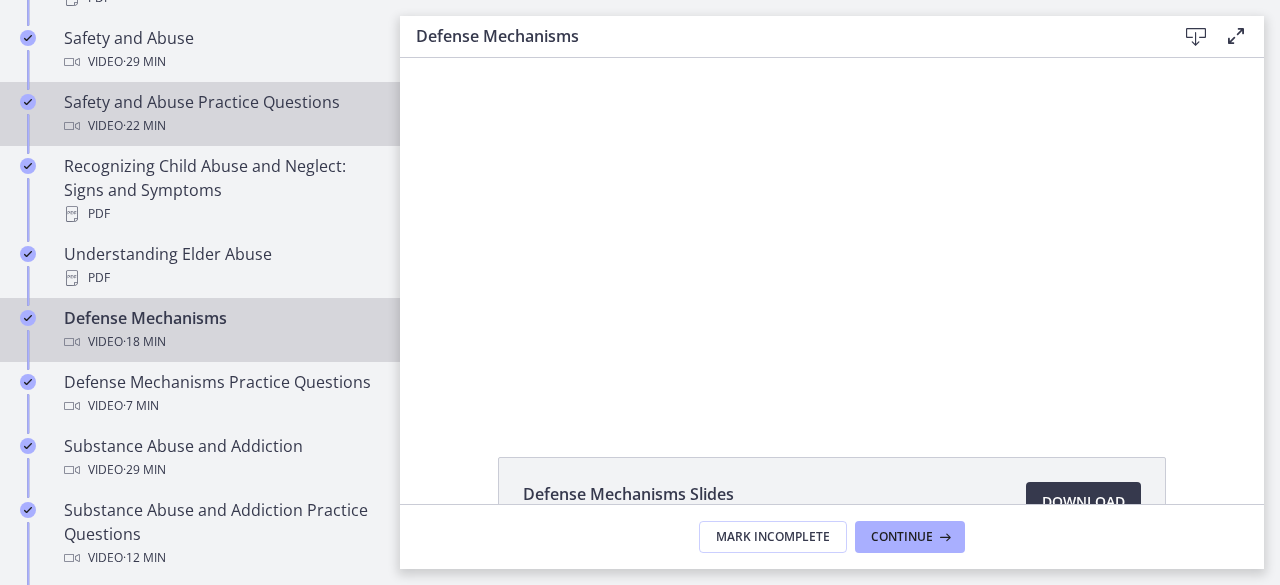 click on "Video
·  22 min" at bounding box center [220, 126] 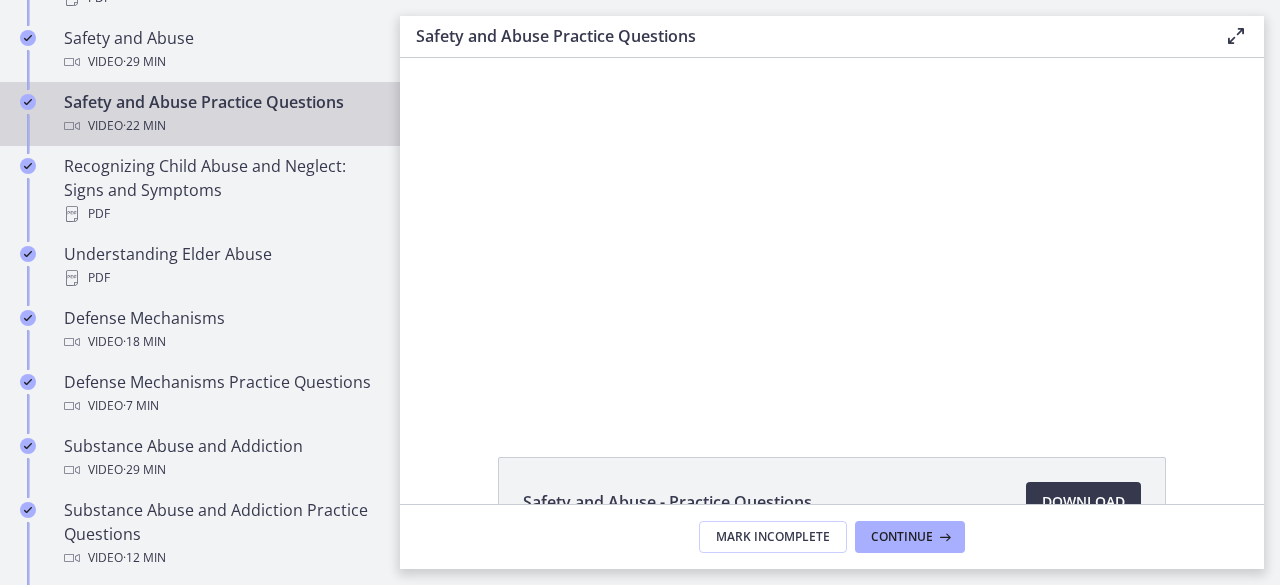 scroll, scrollTop: 0, scrollLeft: 0, axis: both 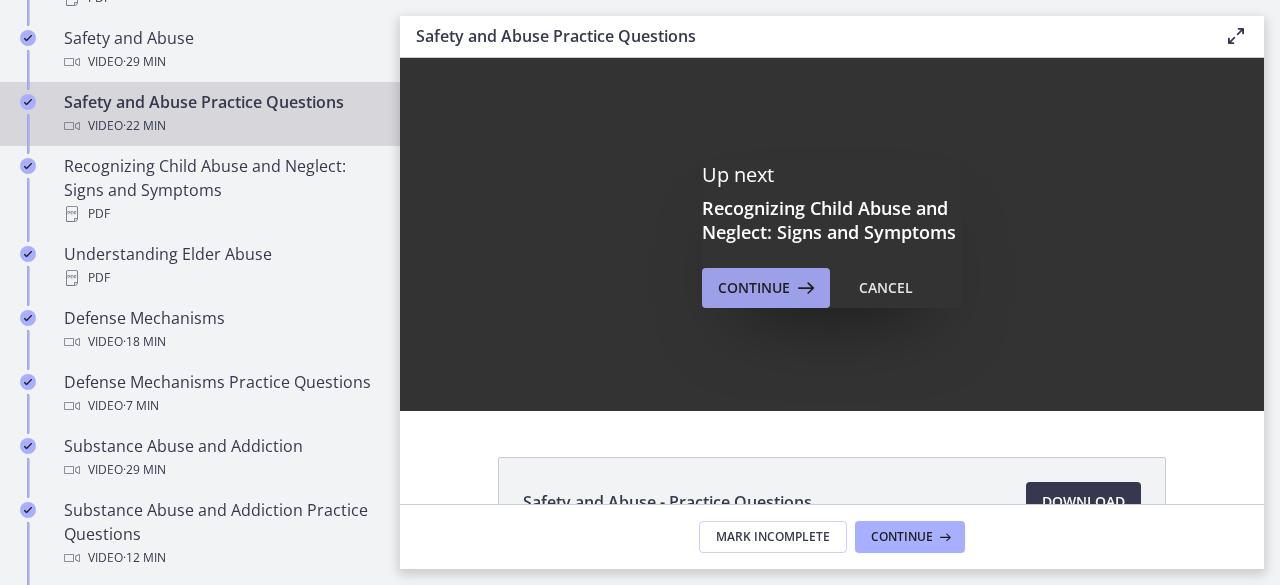 click on "Continue" at bounding box center [754, 288] 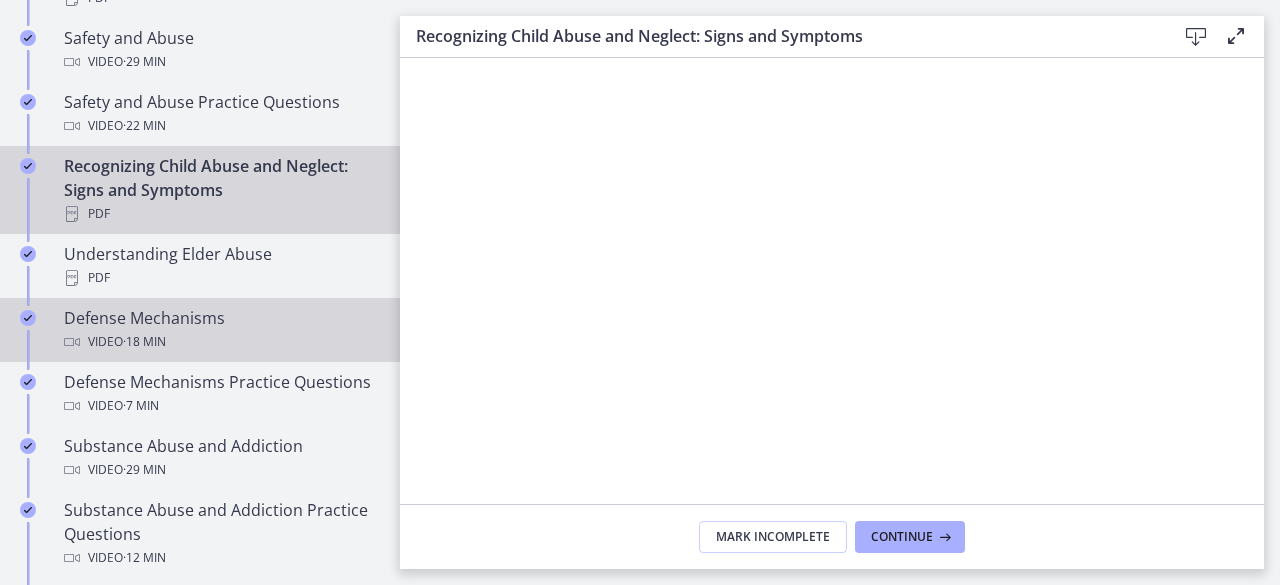 click on "Video
·  18 min" at bounding box center (220, 342) 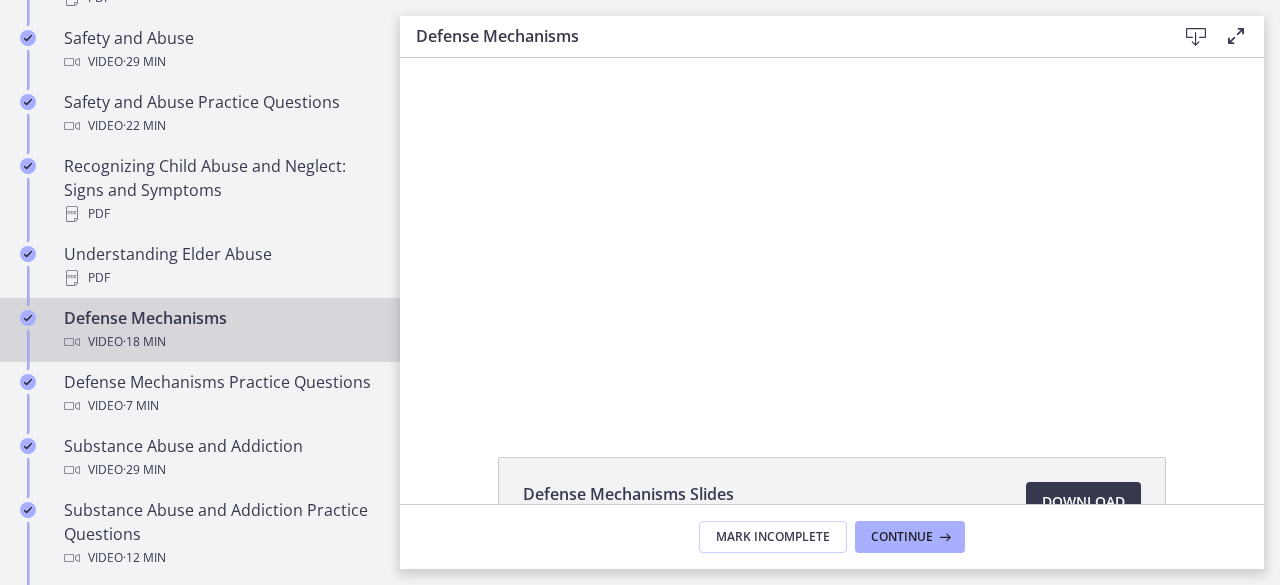 scroll, scrollTop: 0, scrollLeft: 0, axis: both 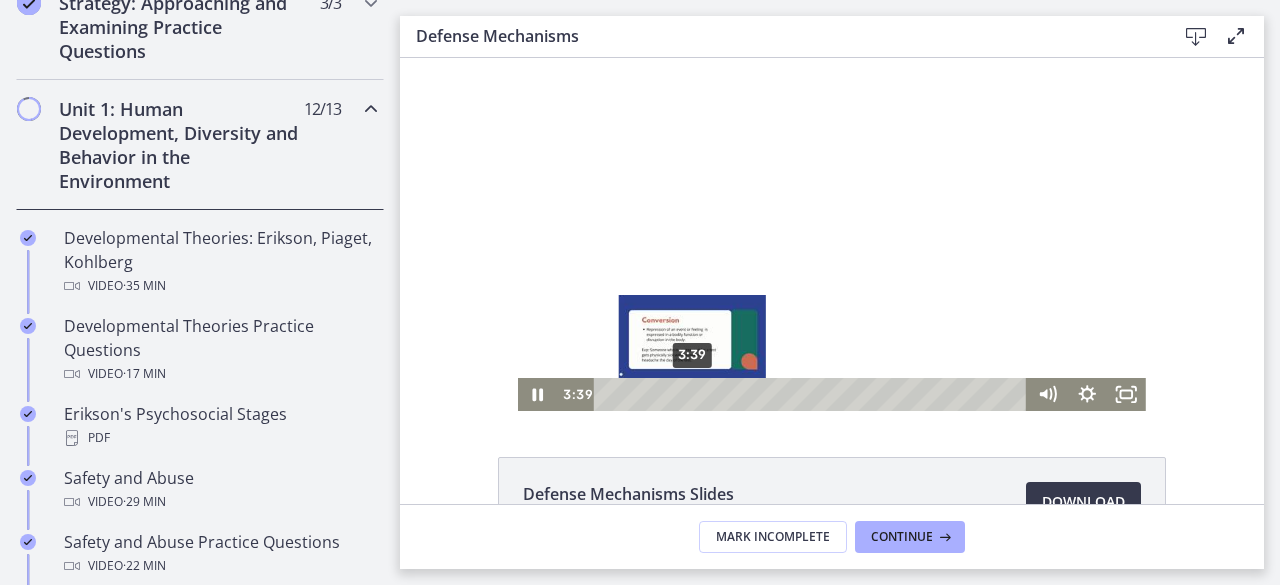 click on "3:39" at bounding box center [814, 394] 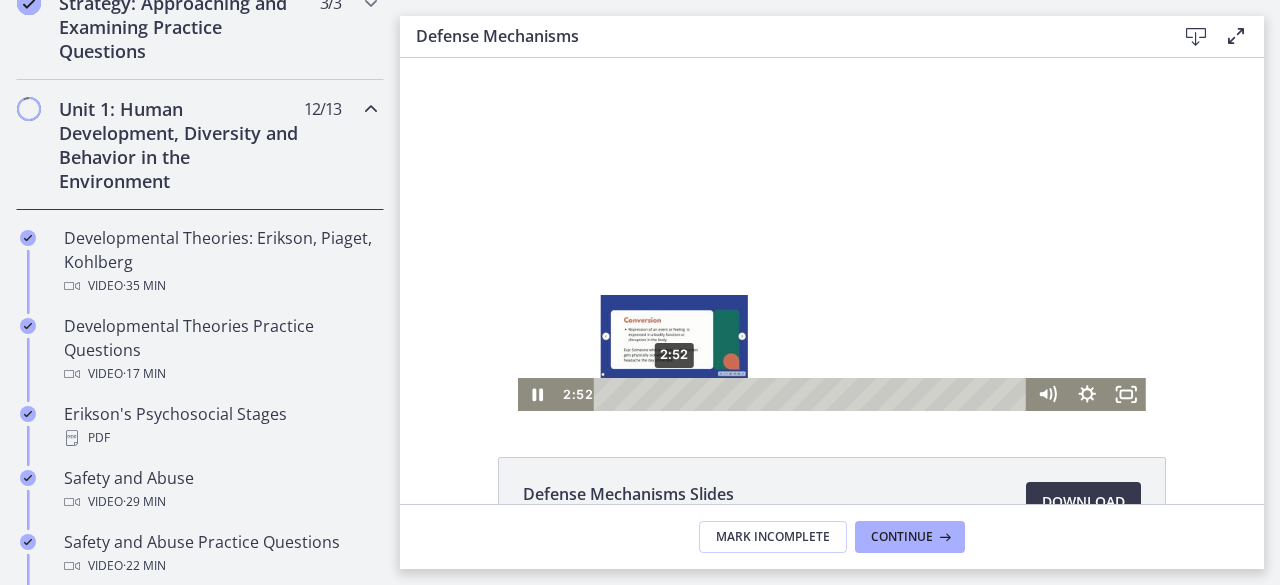 click on "2:52" at bounding box center [814, 394] 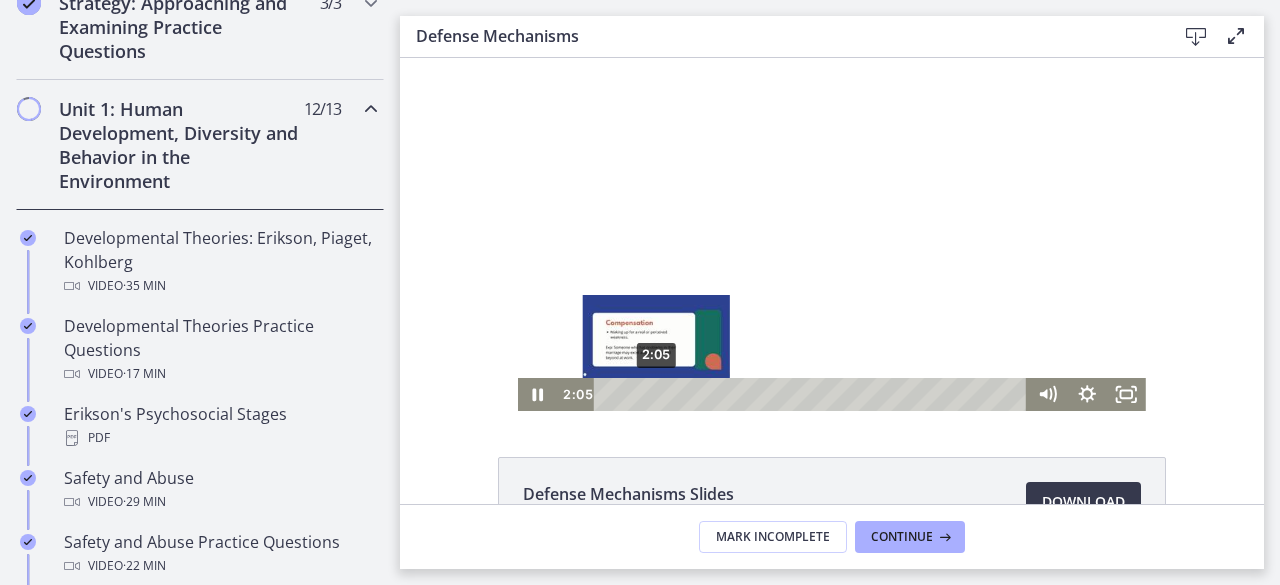 click on "2:05" at bounding box center (814, 394) 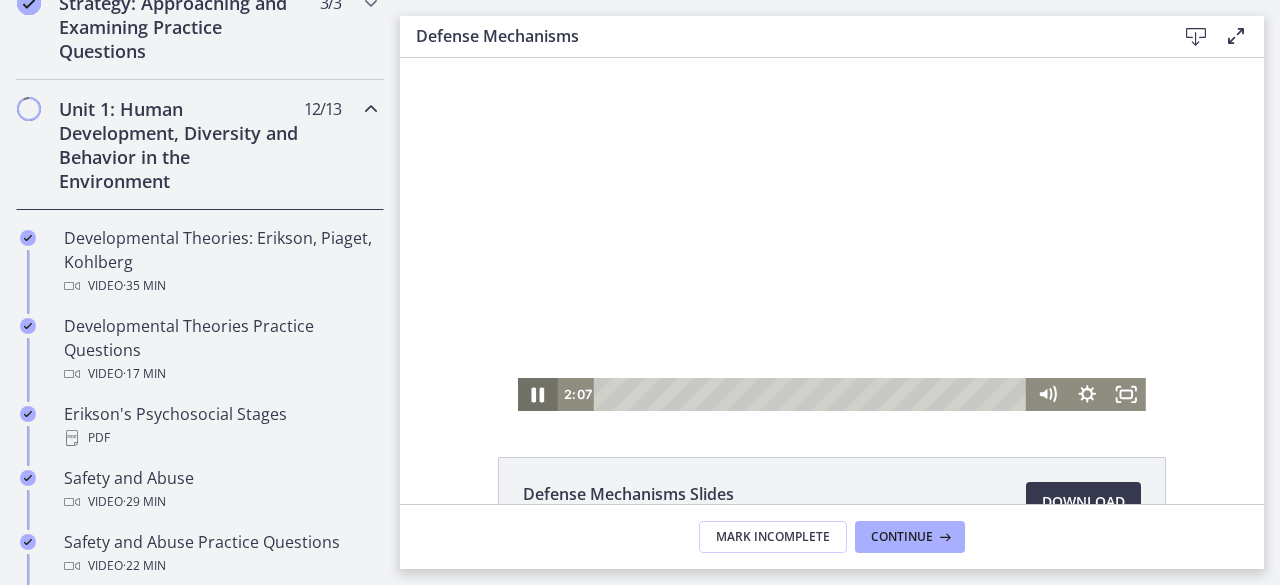 click 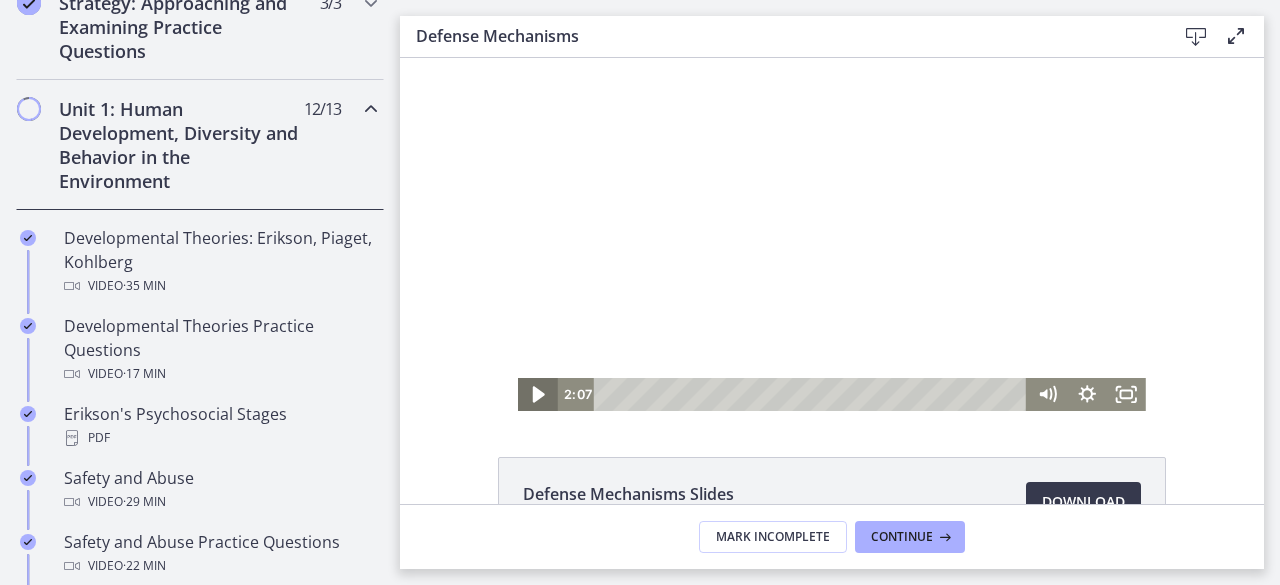 click 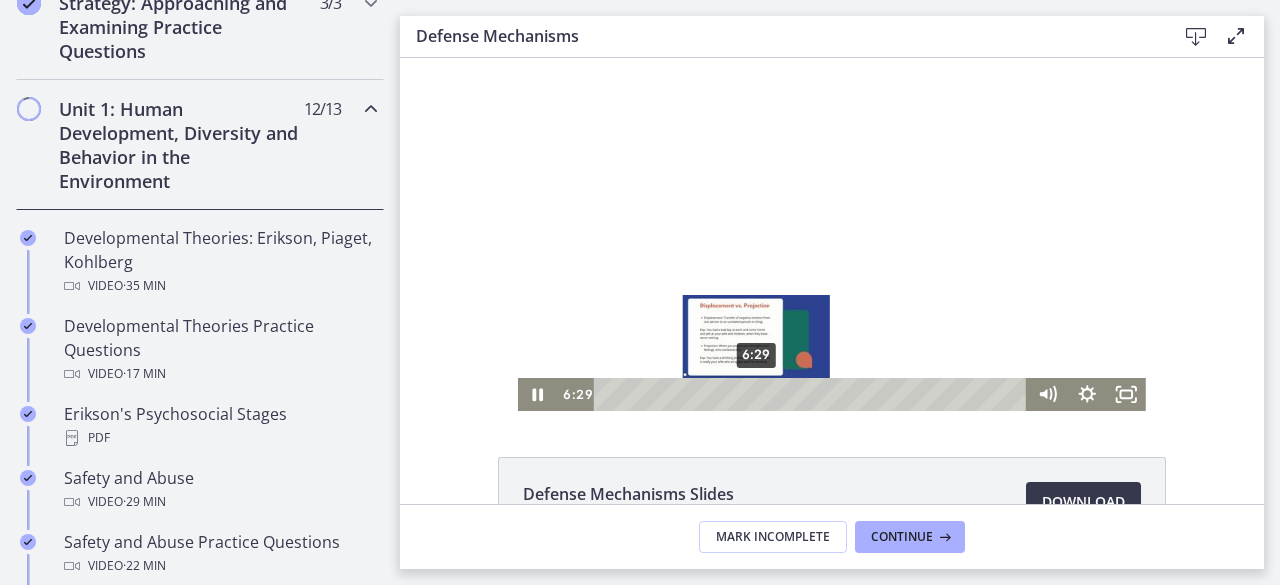 click on "6:29" at bounding box center [814, 394] 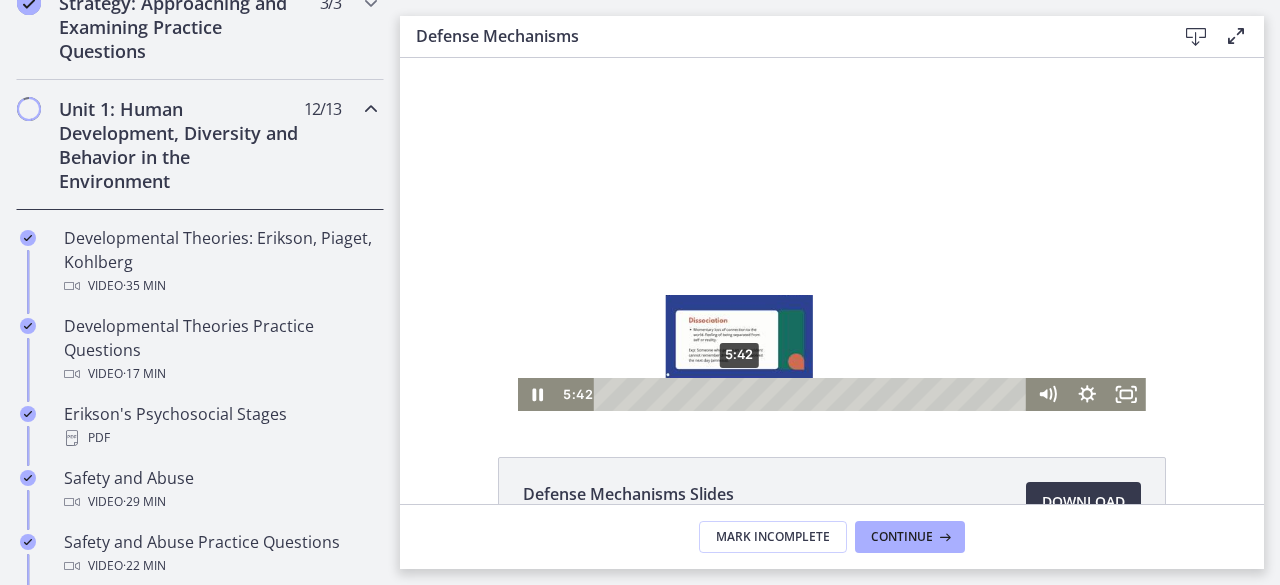 click on "5:42" at bounding box center [814, 394] 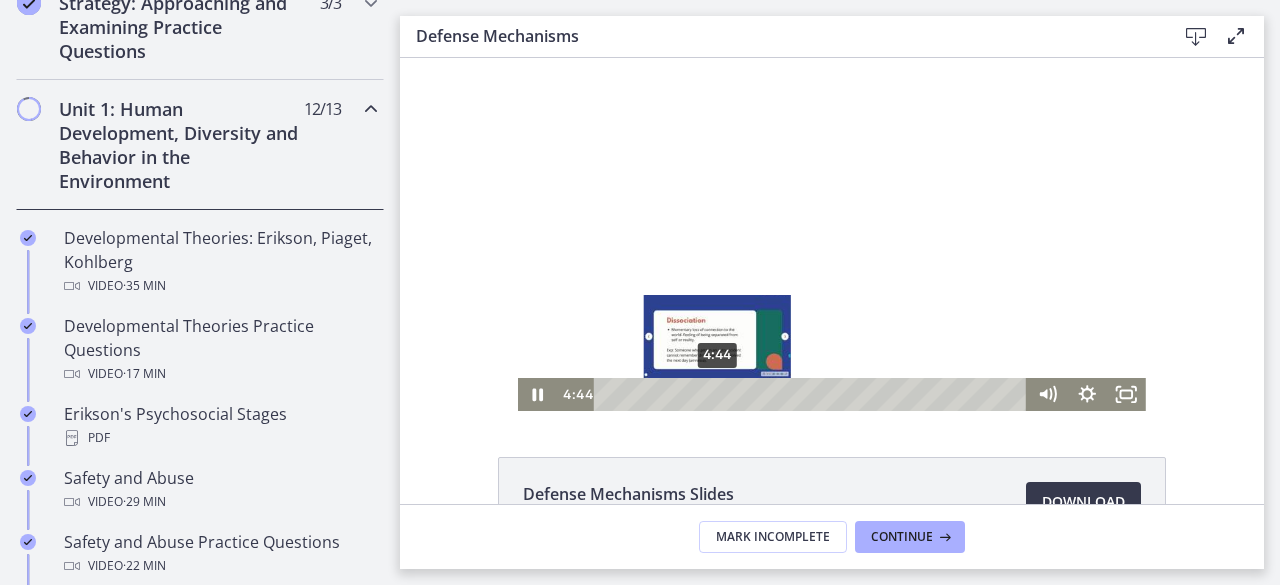 click on "4:44" at bounding box center [814, 394] 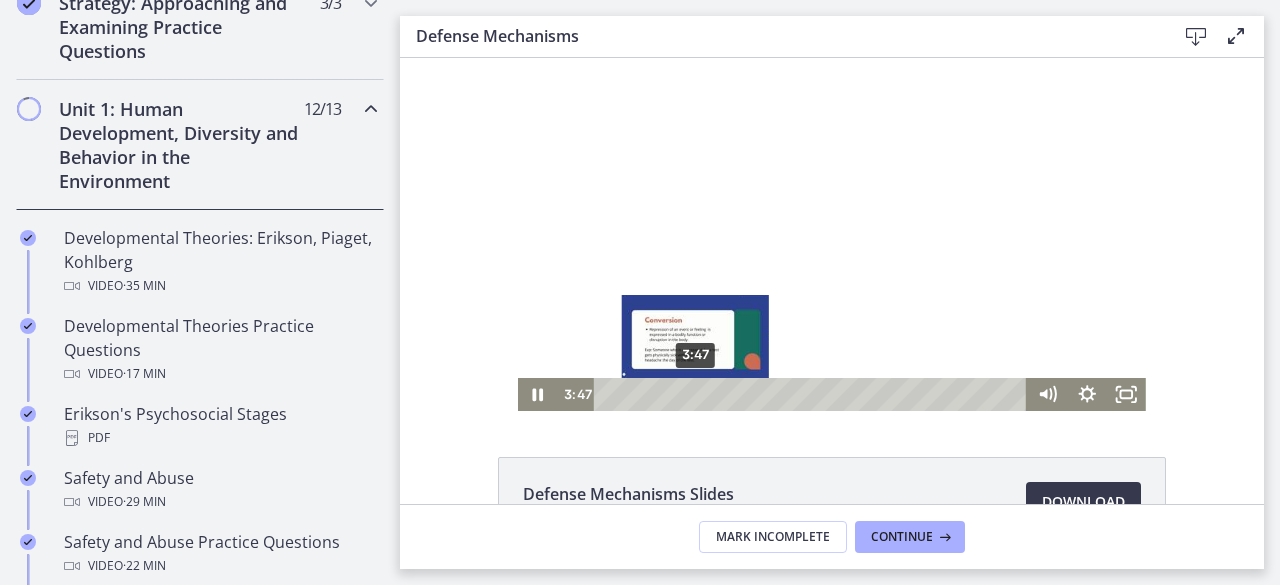 click on "3:47" at bounding box center [814, 394] 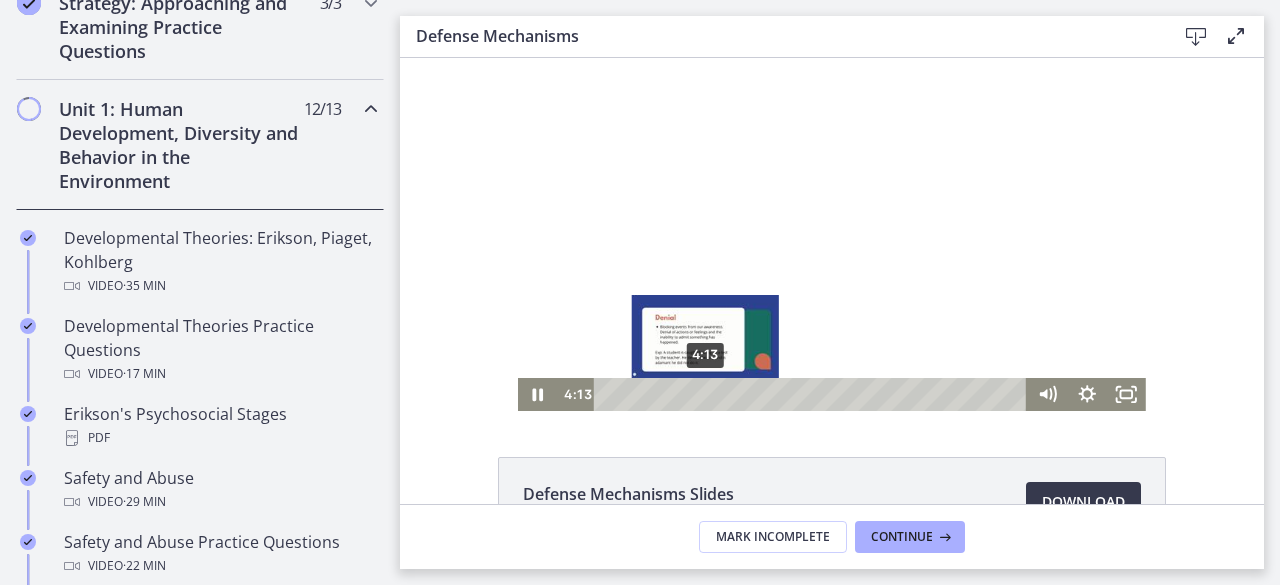 click on "4:13" at bounding box center (814, 394) 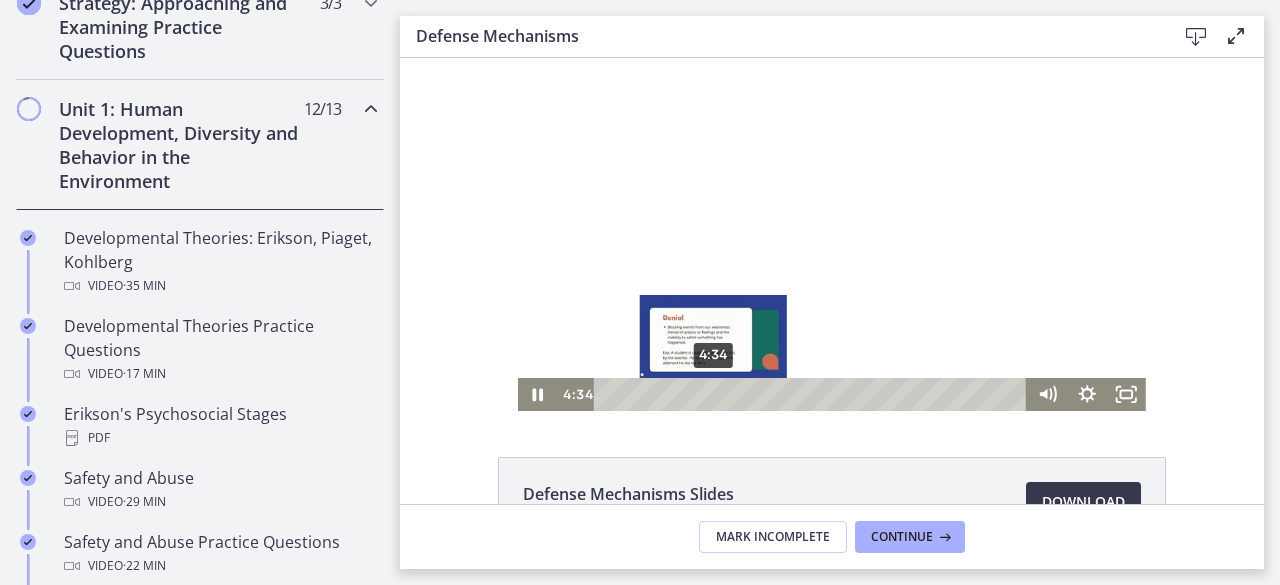 click on "4:34" at bounding box center (814, 394) 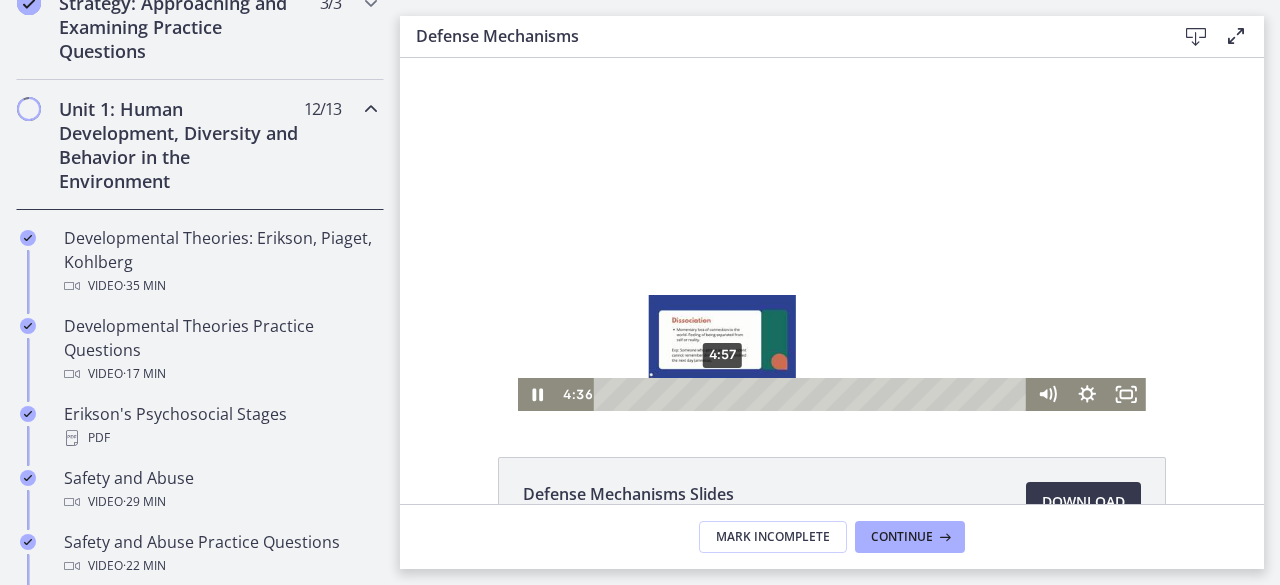 click on "4:57" at bounding box center (814, 394) 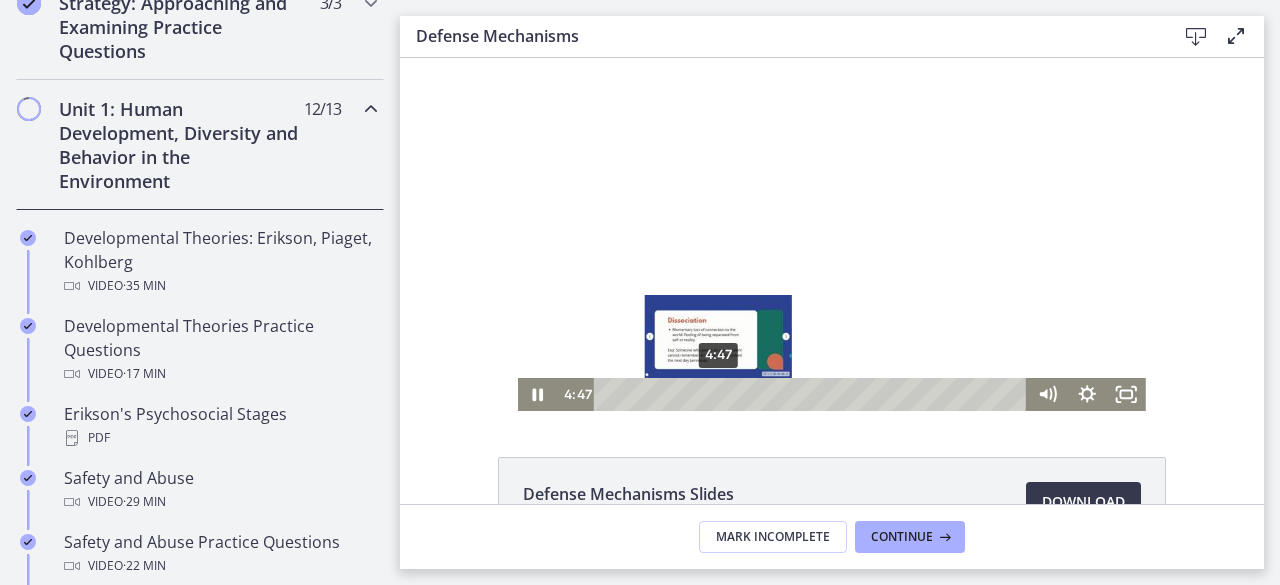 click at bounding box center [717, 394] 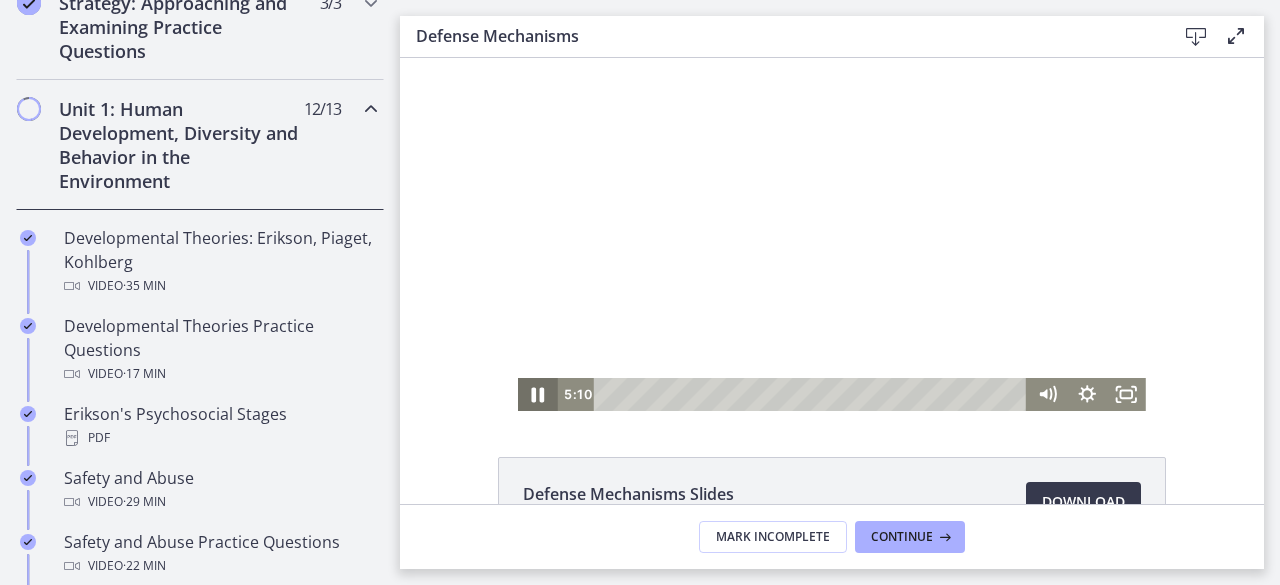 click 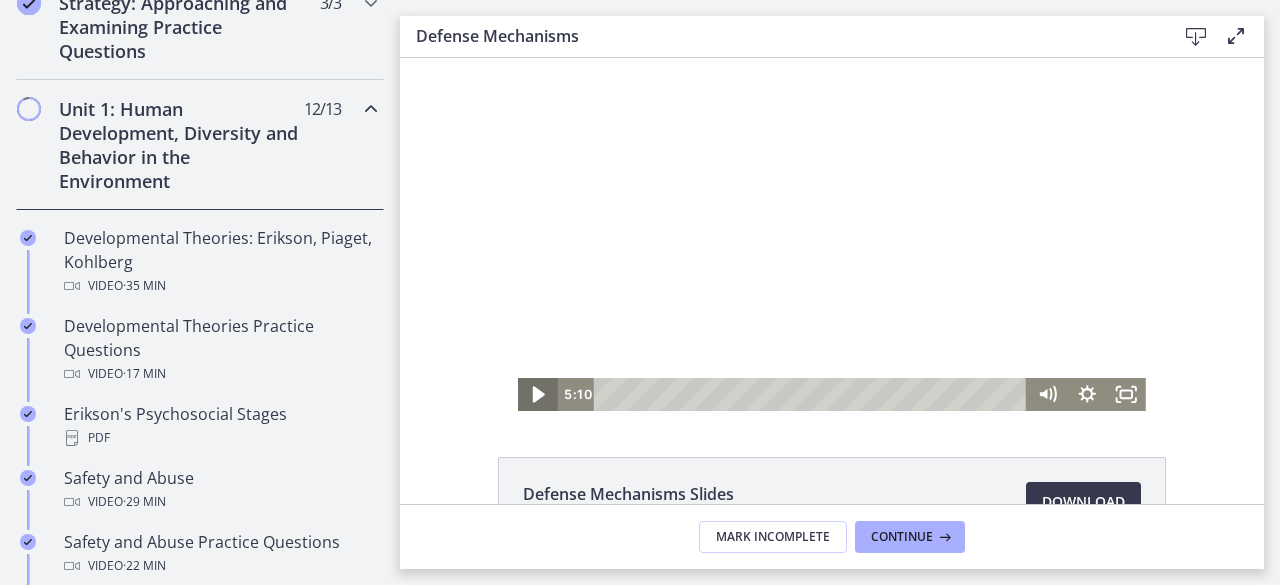 click 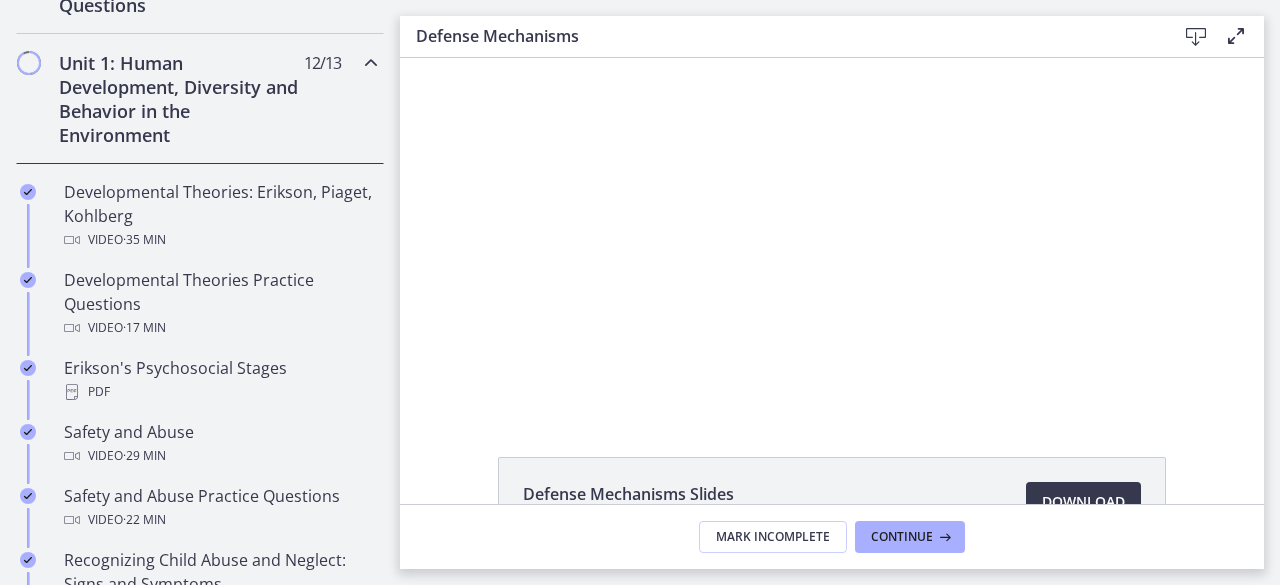 scroll, scrollTop: 537, scrollLeft: 0, axis: vertical 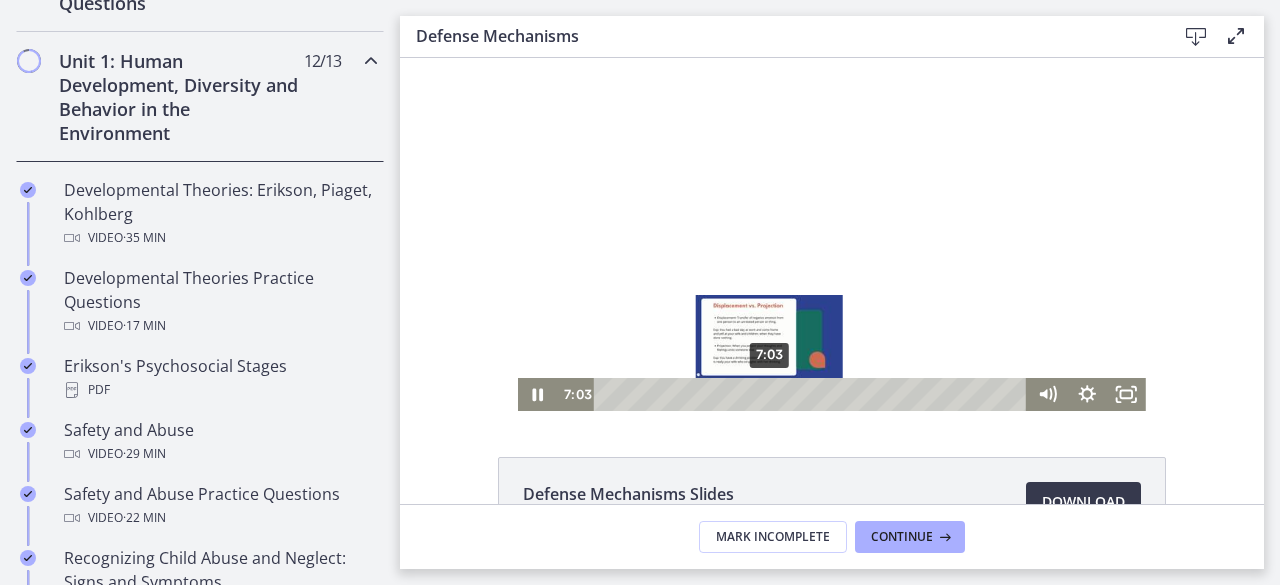click on "7:03" at bounding box center [814, 394] 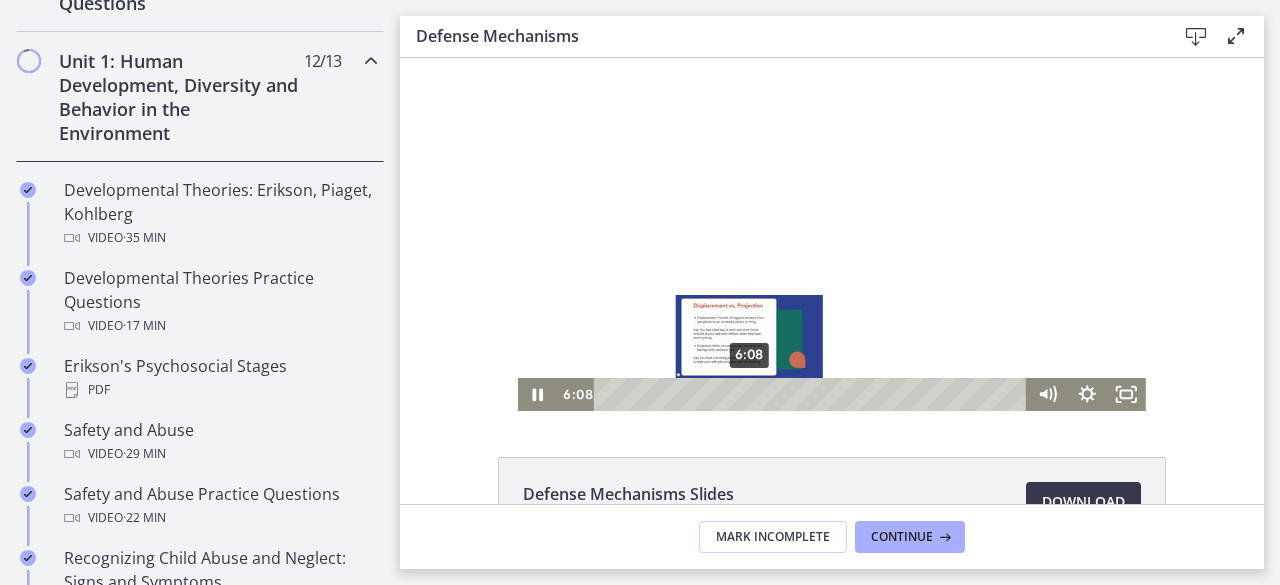 click on "6:08" at bounding box center [814, 394] 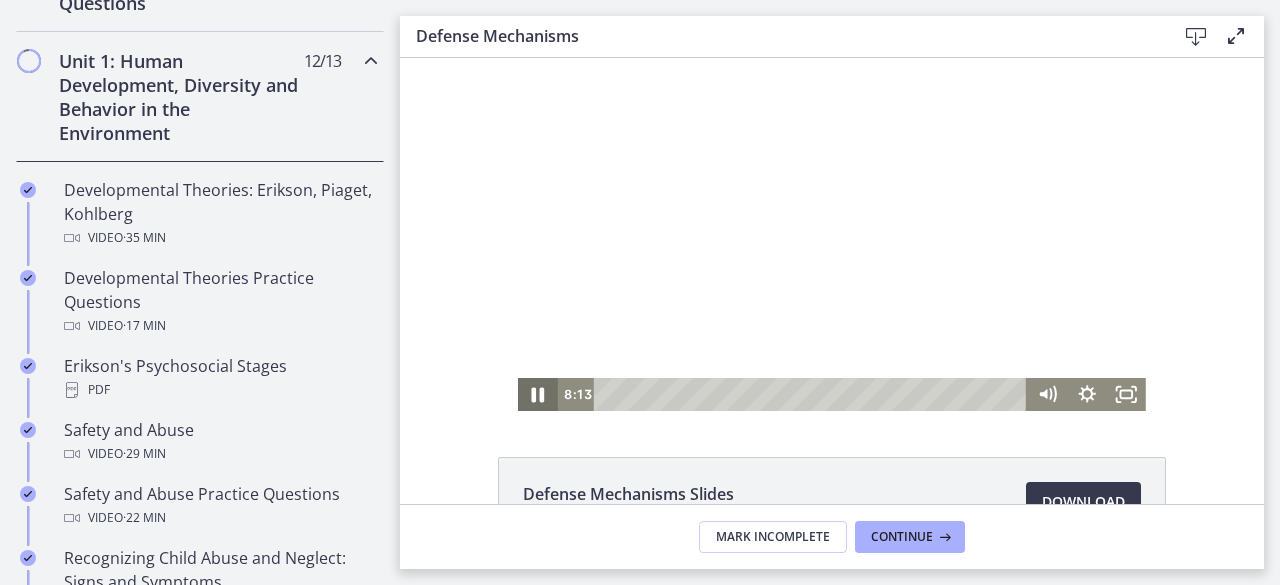 click 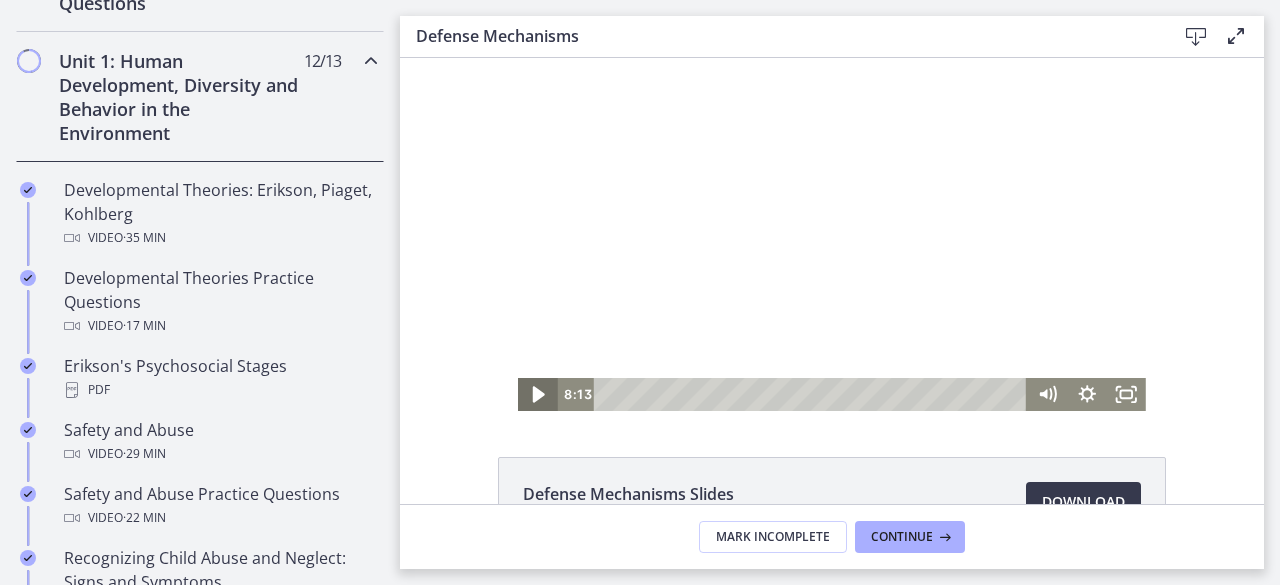 click 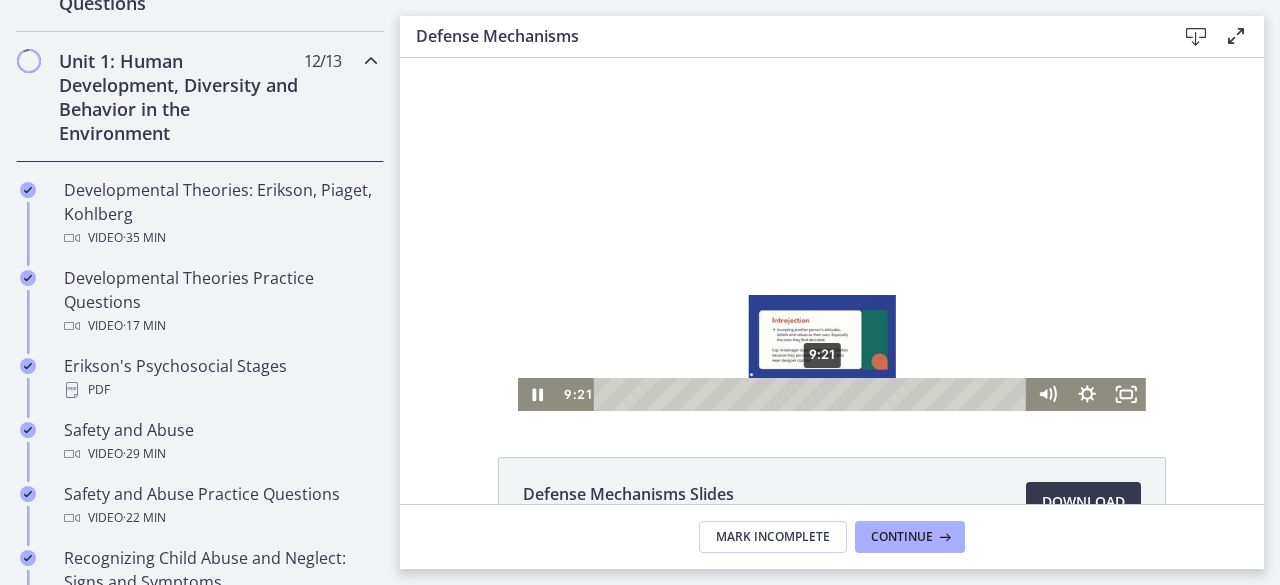 click on "9:21" at bounding box center [814, 394] 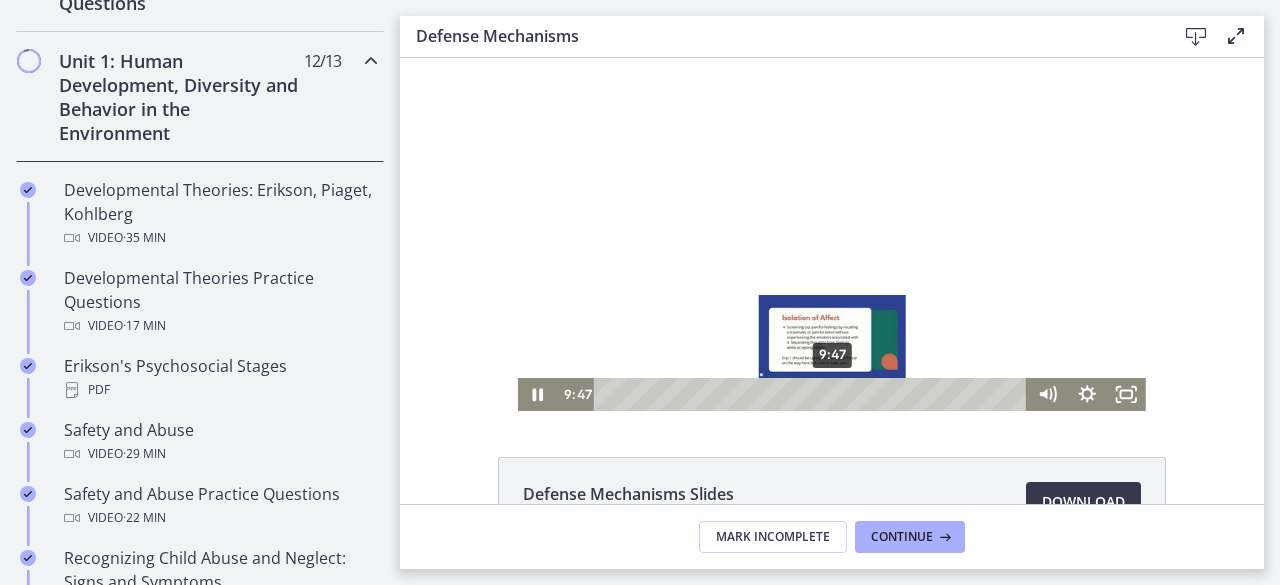 click on "9:47" at bounding box center (814, 394) 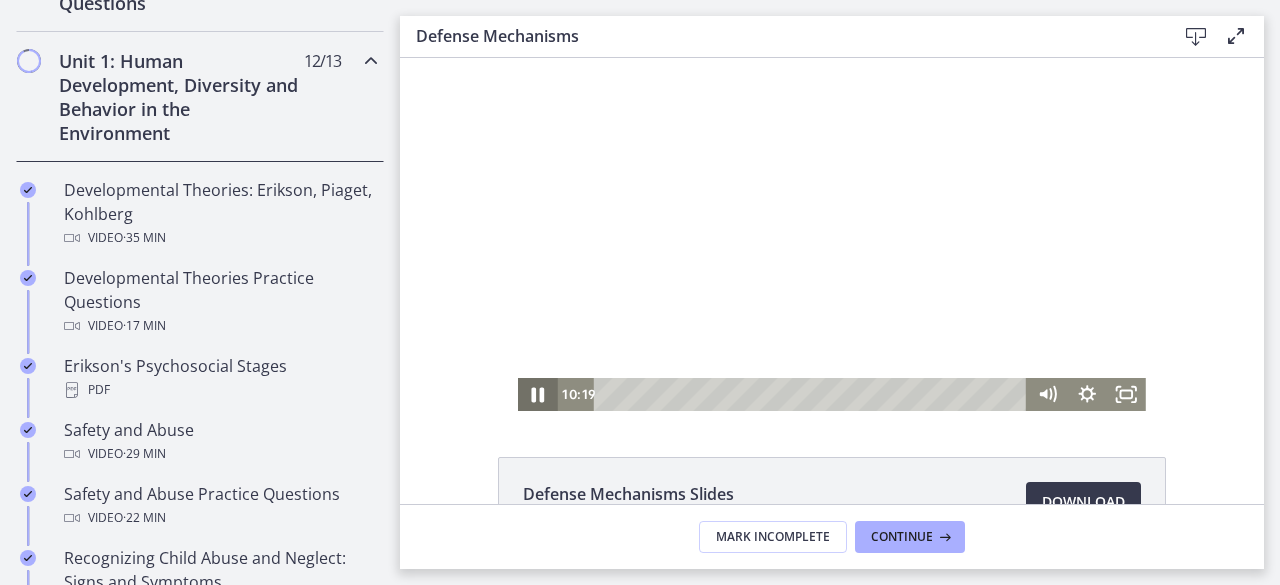 click 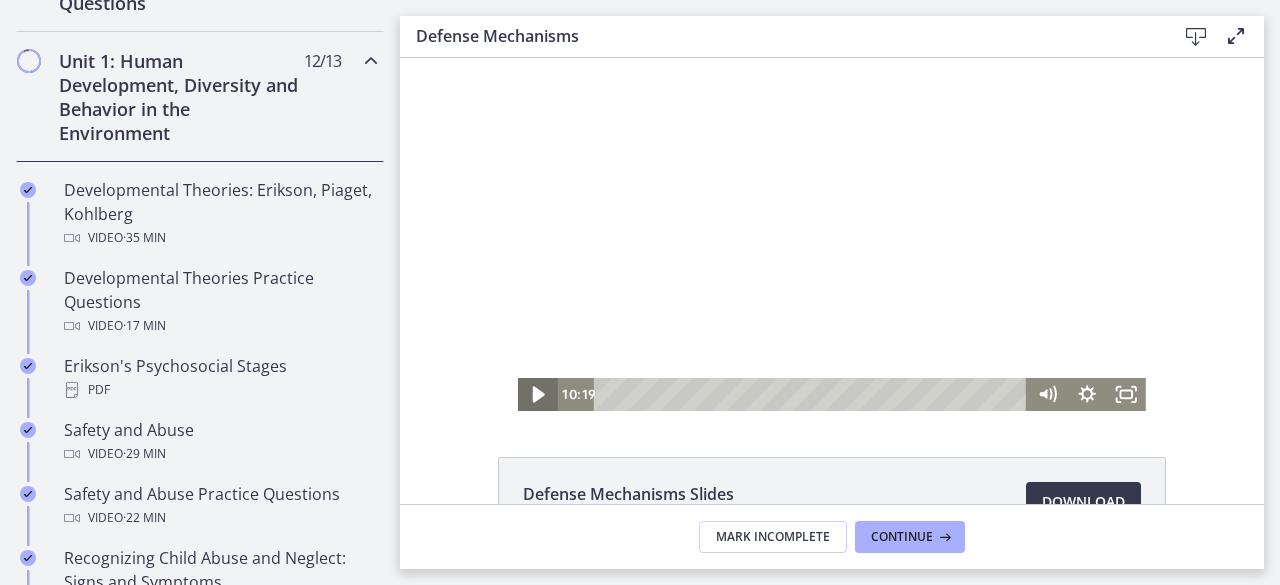 click 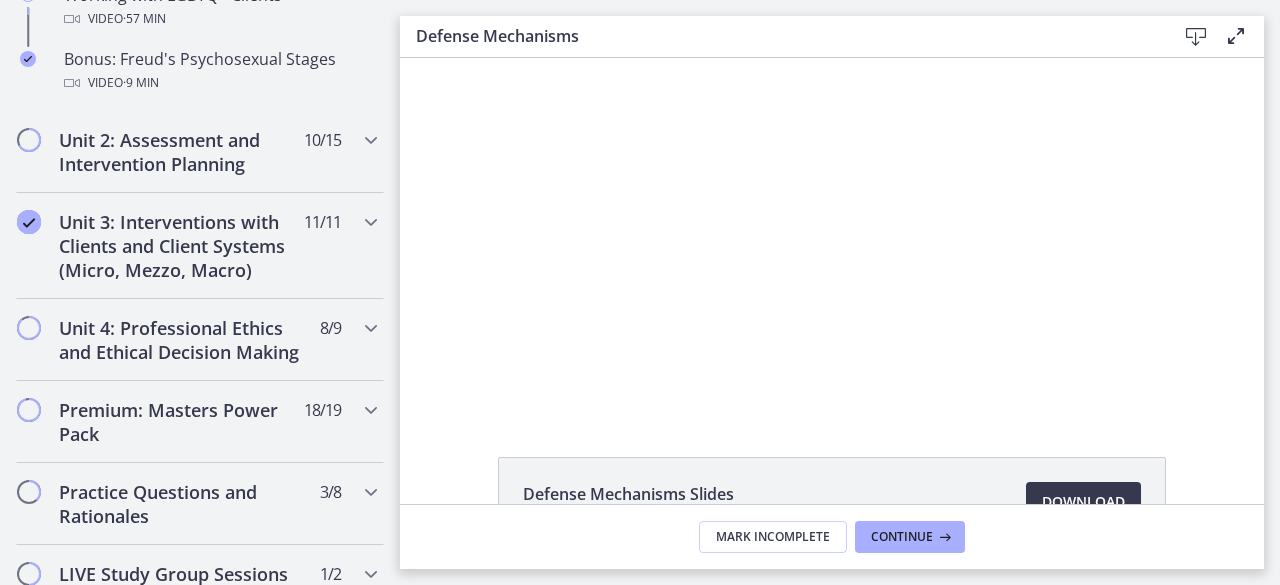 scroll, scrollTop: 1528, scrollLeft: 0, axis: vertical 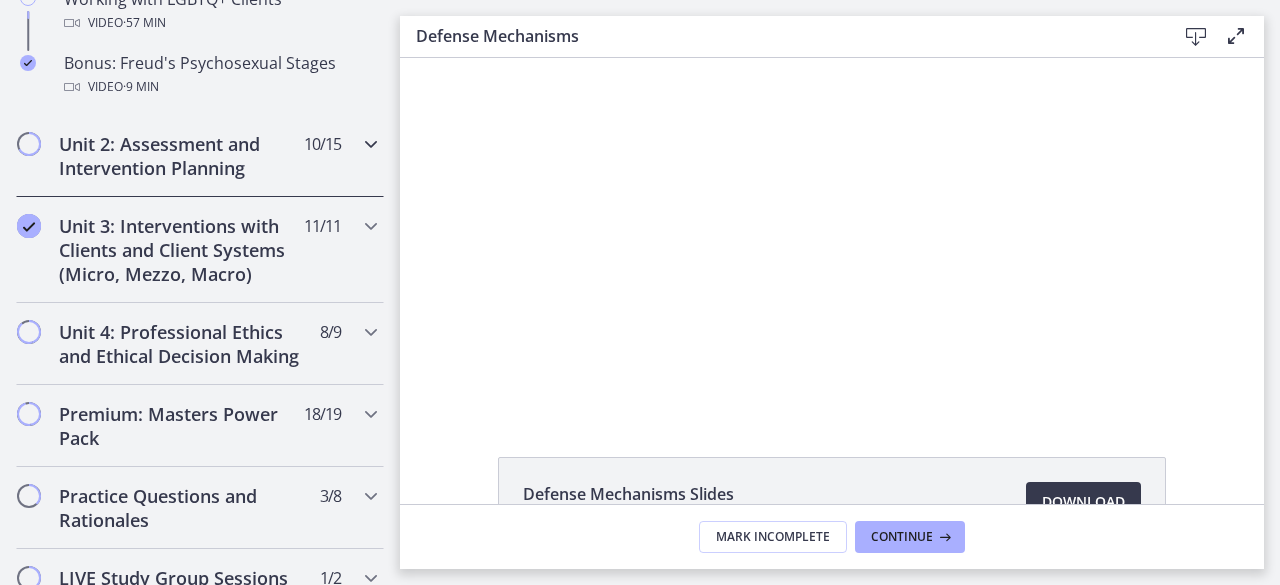 click on "Unit 2: Assessment and Intervention Planning
10  /  15
Completed" at bounding box center (200, 156) 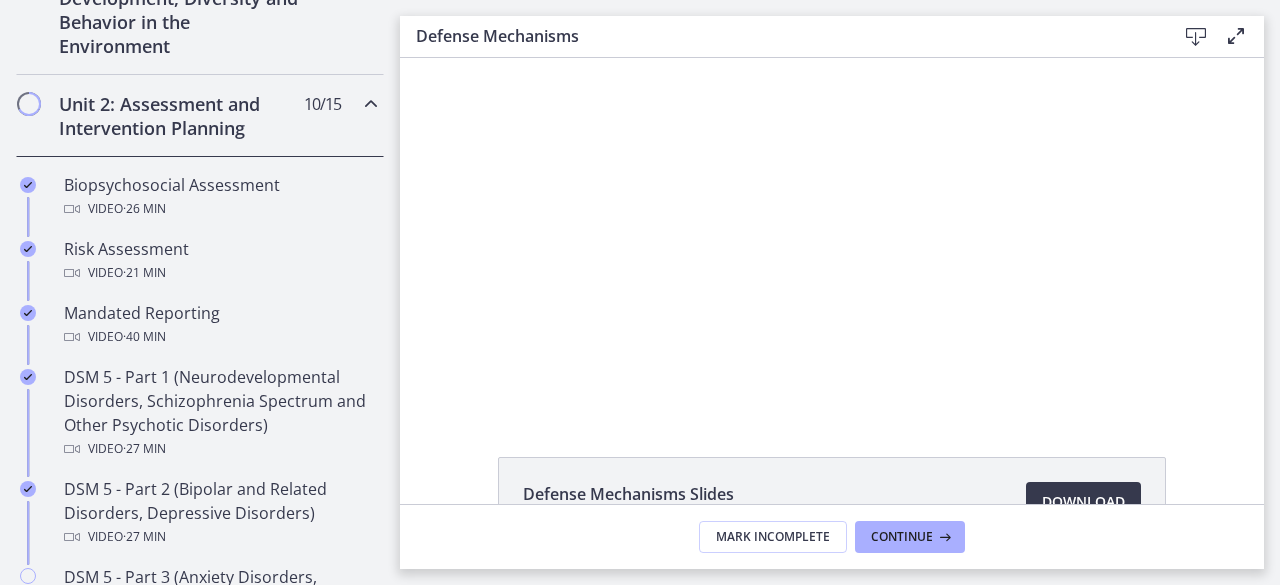 scroll, scrollTop: 598, scrollLeft: 0, axis: vertical 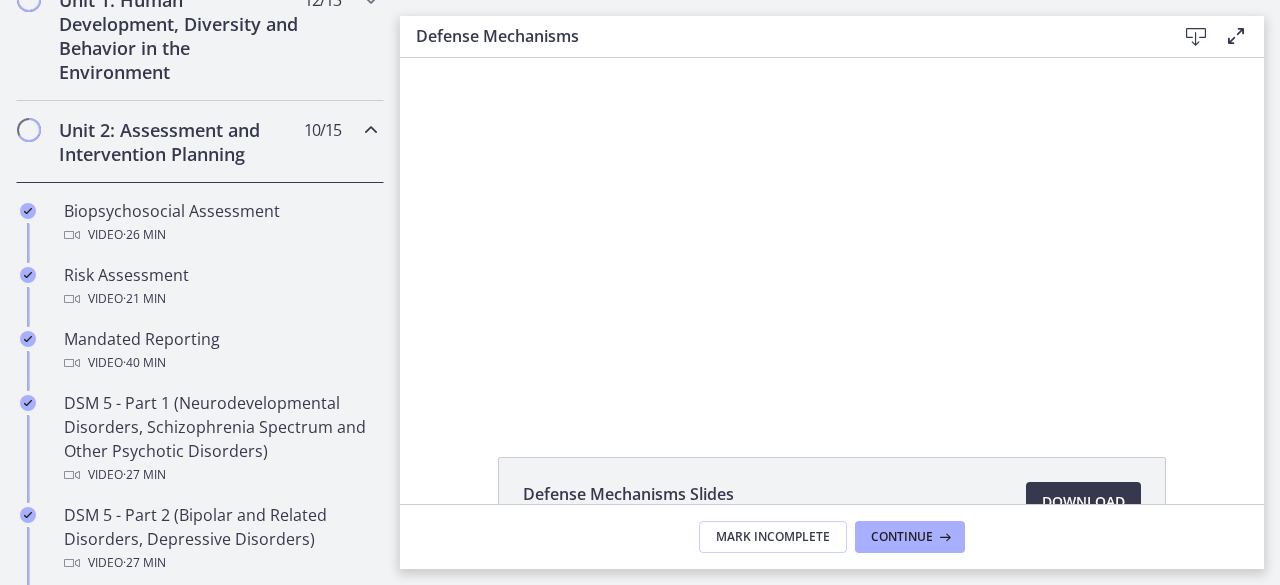 click at bounding box center [371, 130] 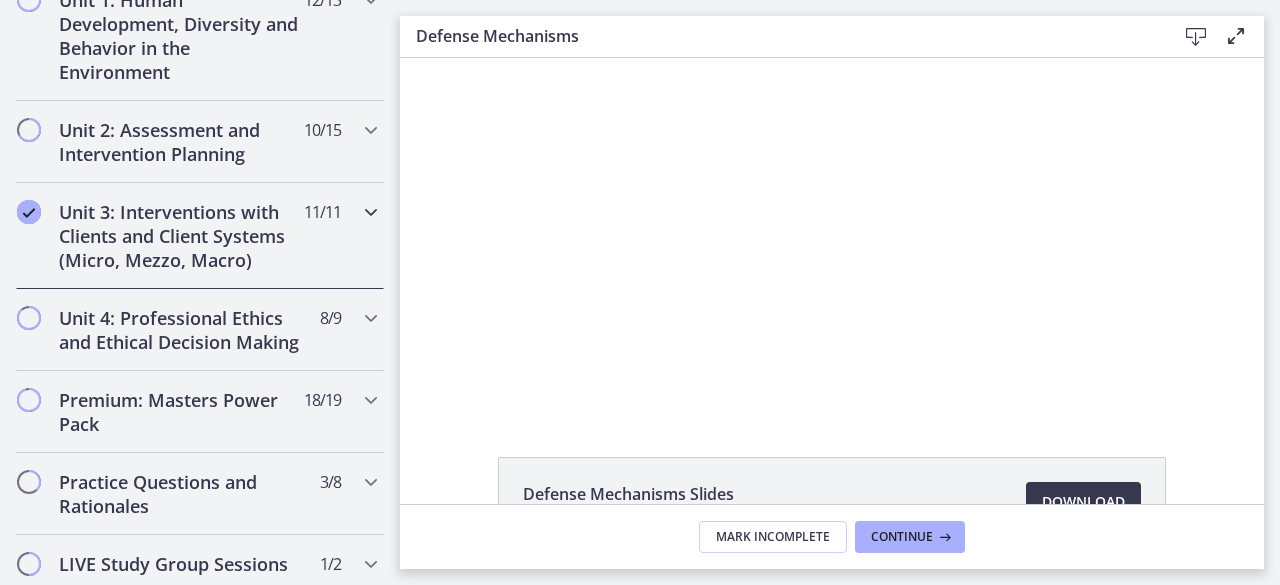 click on "Unit 3: Interventions with Clients and Client Systems (Micro, Mezzo, Macro)
11  /  11
Completed" at bounding box center [200, 236] 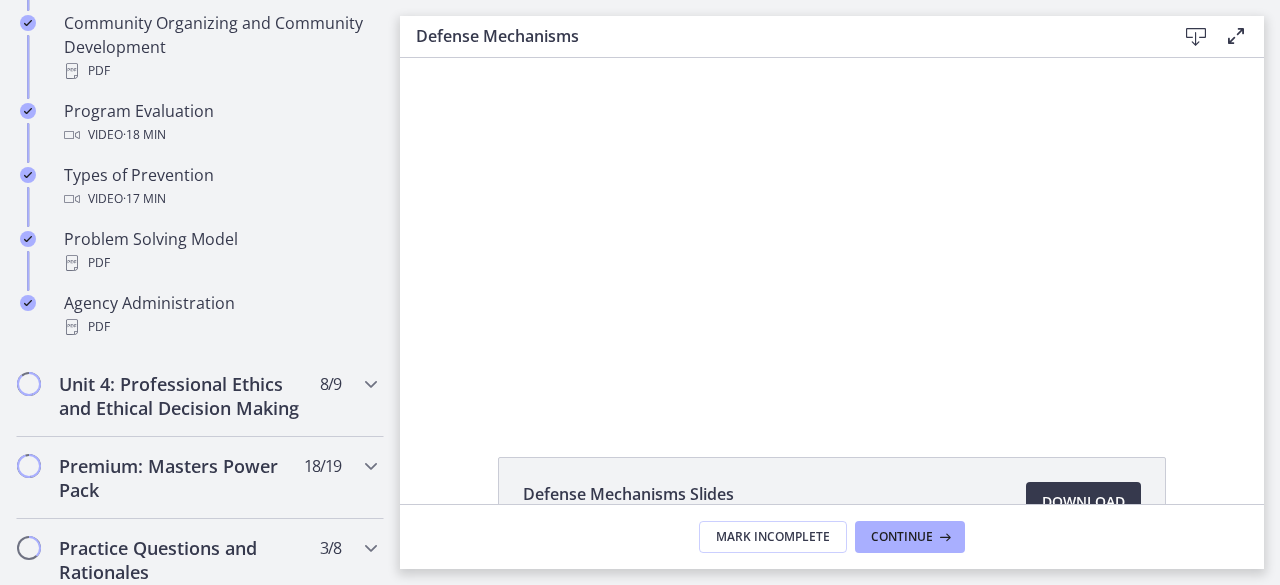scroll, scrollTop: 1288, scrollLeft: 0, axis: vertical 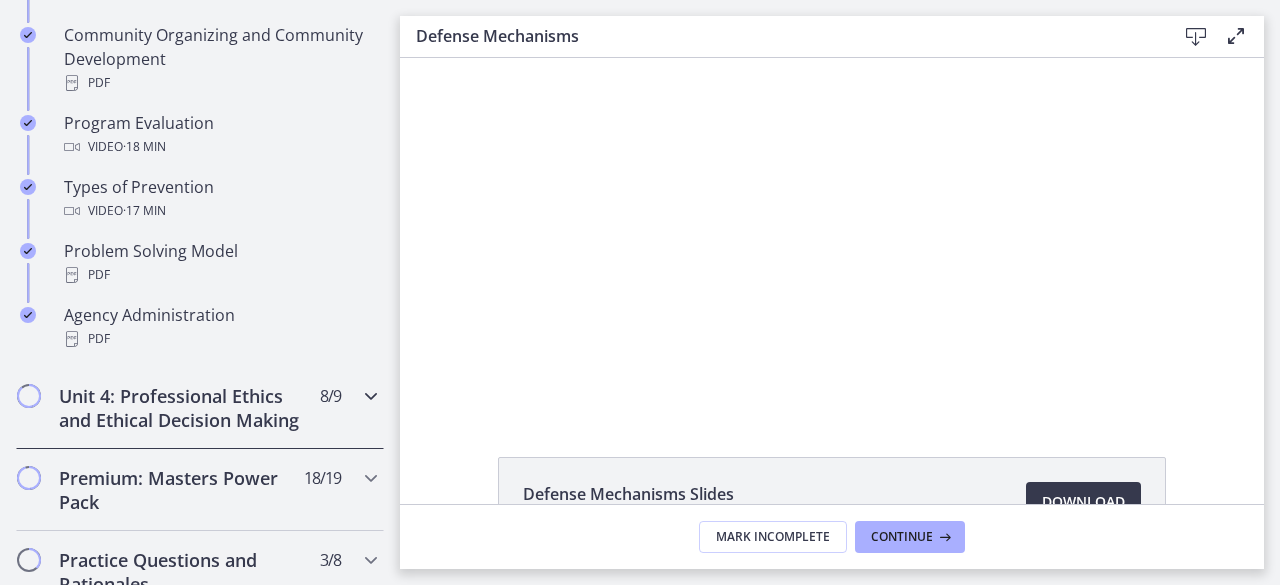 click on "Unit 4: Professional Ethics and Ethical Decision Making
8  /  9
Completed" at bounding box center (200, 408) 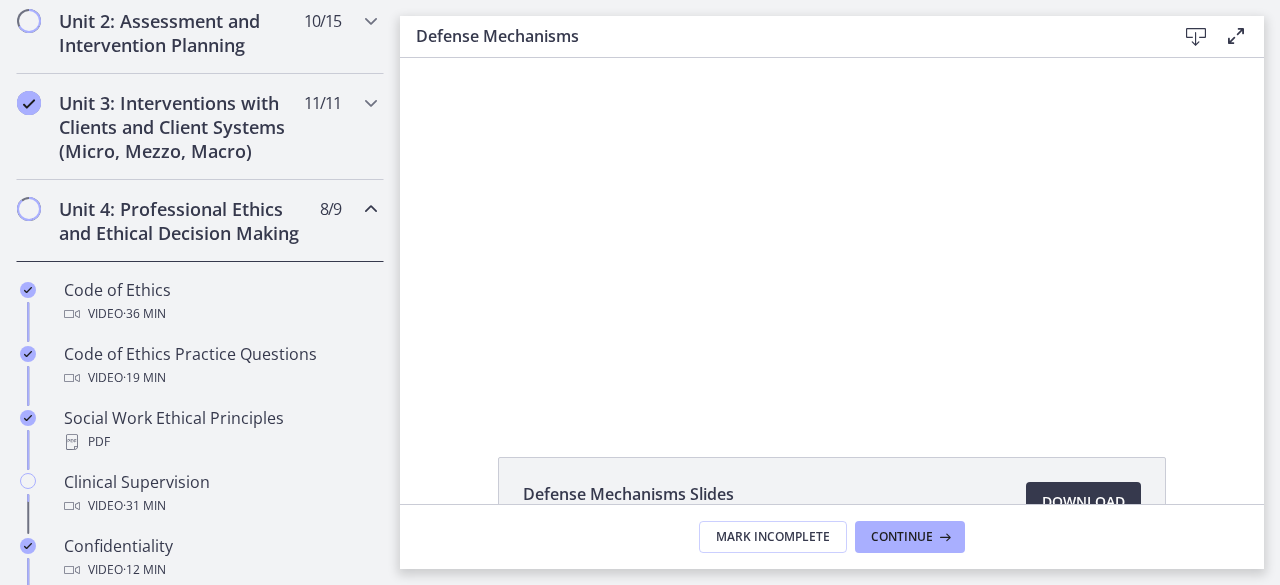 scroll, scrollTop: 675, scrollLeft: 0, axis: vertical 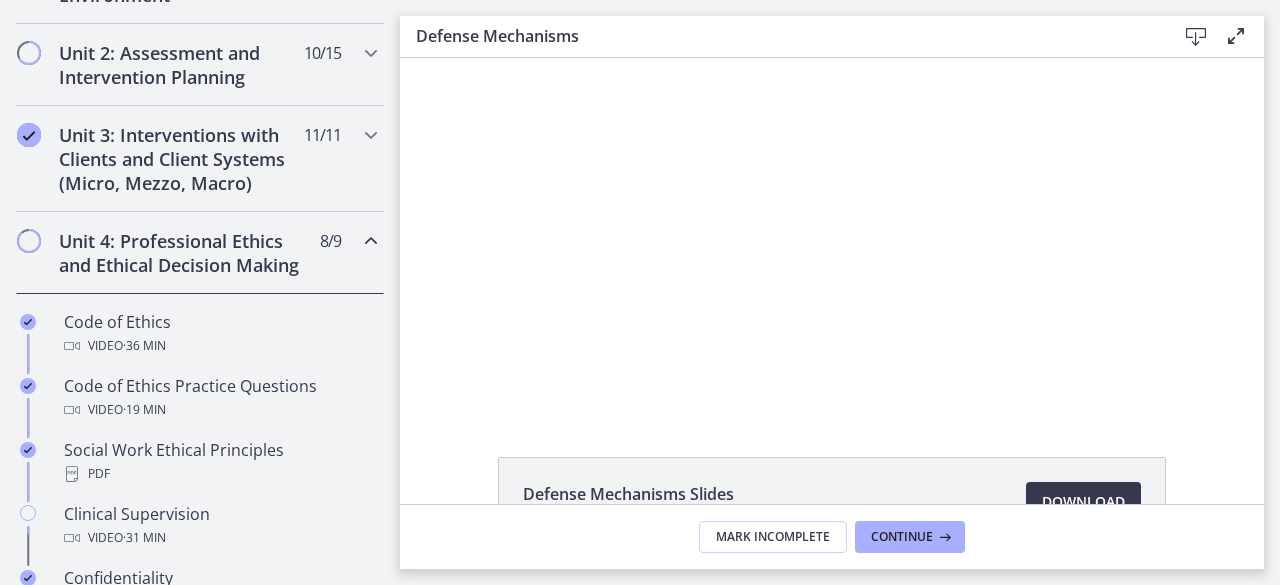 click on "Unit 4: Professional Ethics and Ethical Decision Making
8  /  9
Completed" at bounding box center [200, 253] 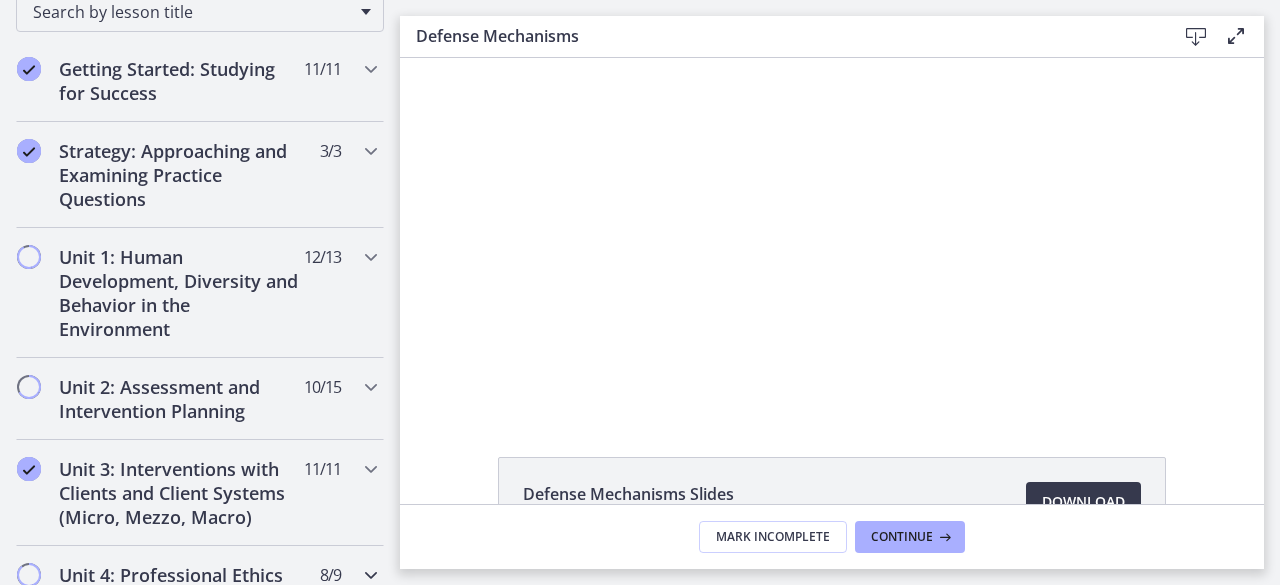 scroll, scrollTop: 354, scrollLeft: 0, axis: vertical 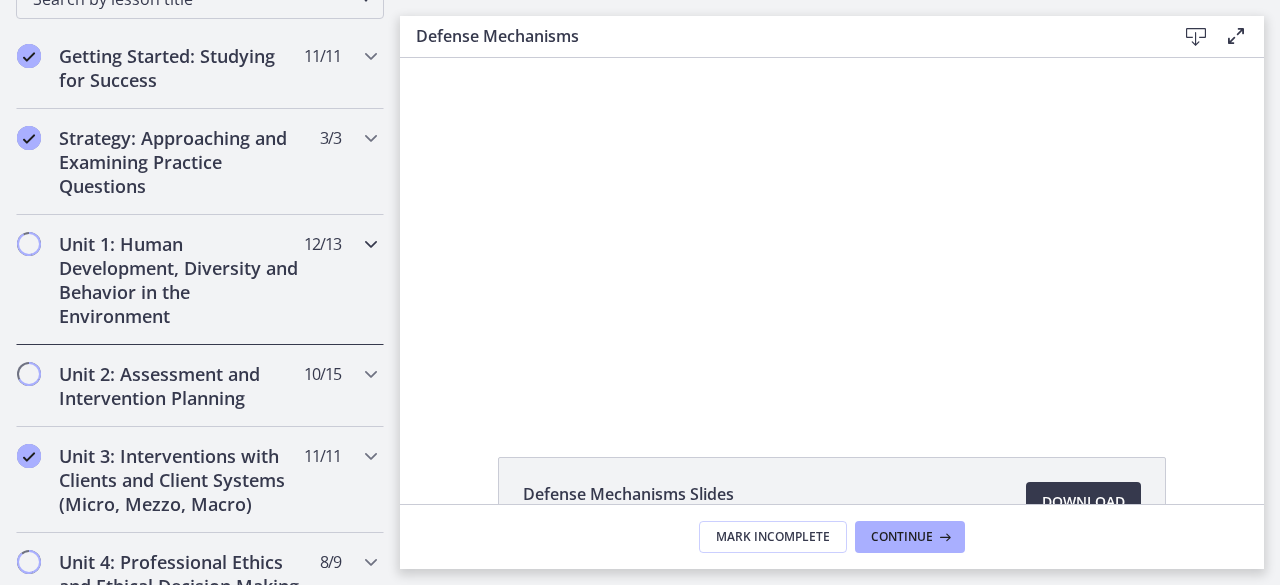 click on "Unit 1: Human Development, Diversity and Behavior in the Environment
12  /  13
Completed" at bounding box center [200, 280] 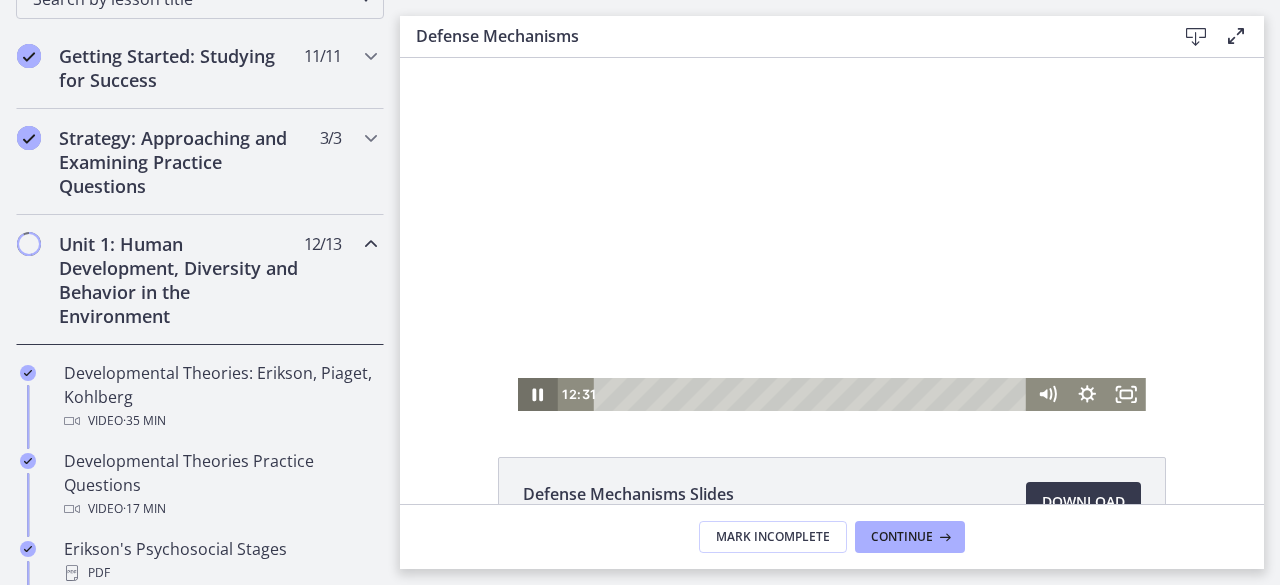click 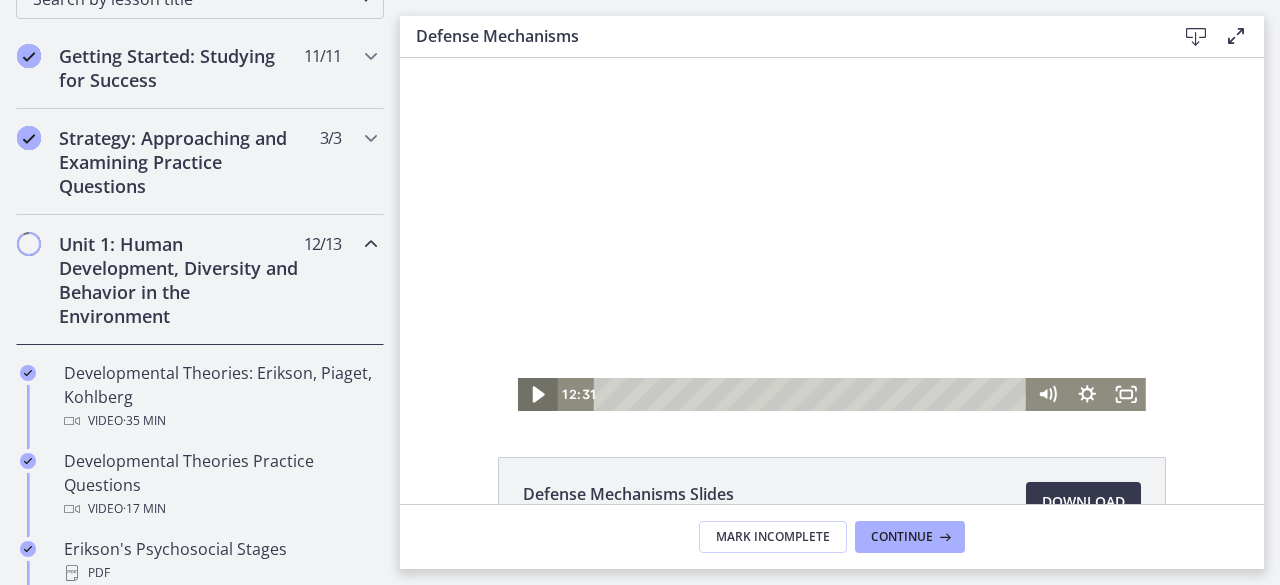 click 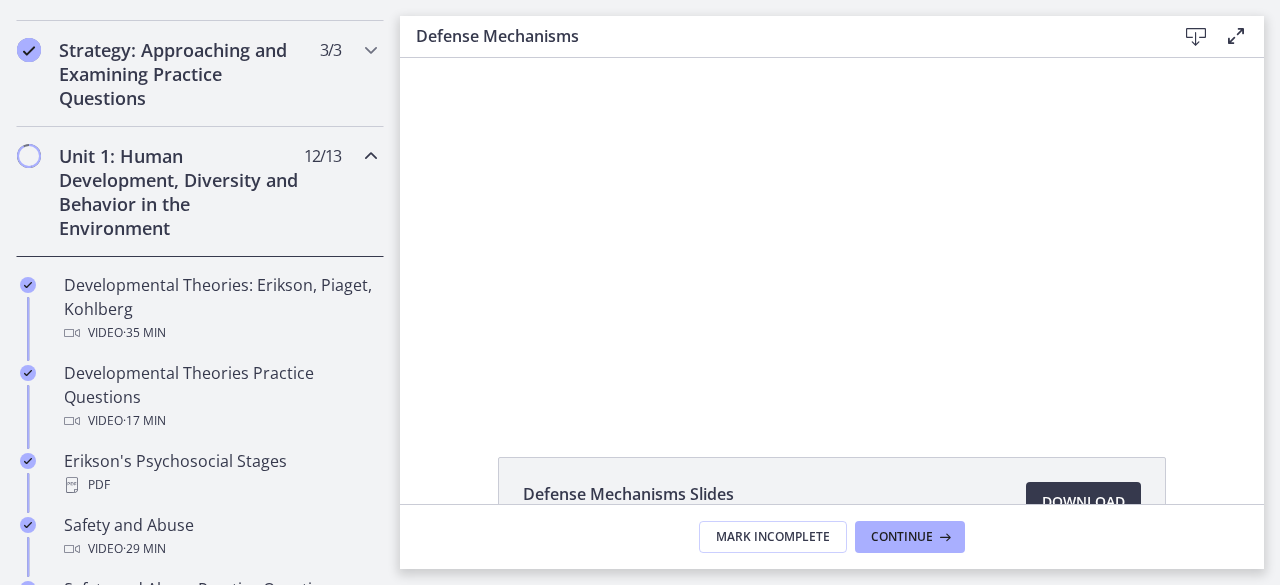 scroll, scrollTop: 445, scrollLeft: 0, axis: vertical 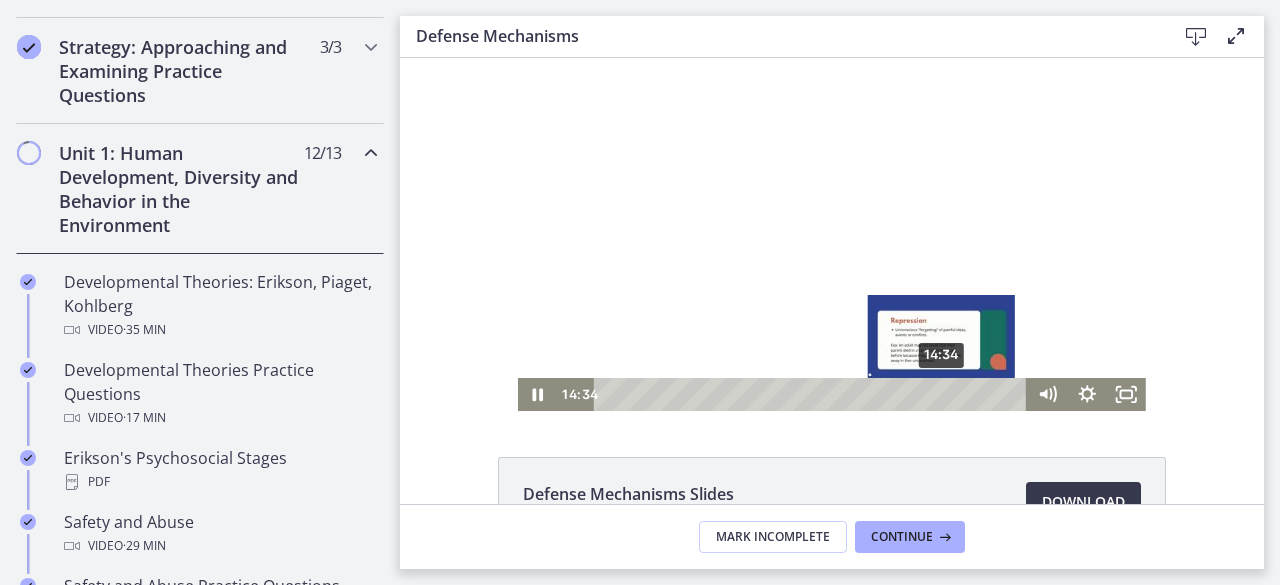 click on "14:34" at bounding box center [814, 394] 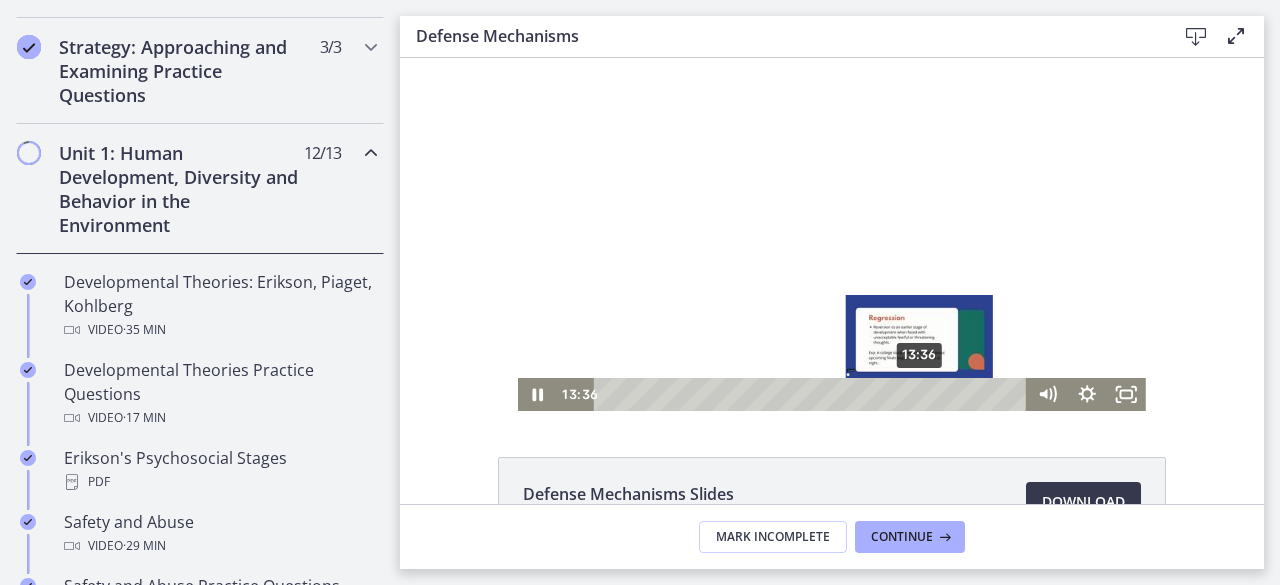 click on "13:36" at bounding box center (814, 394) 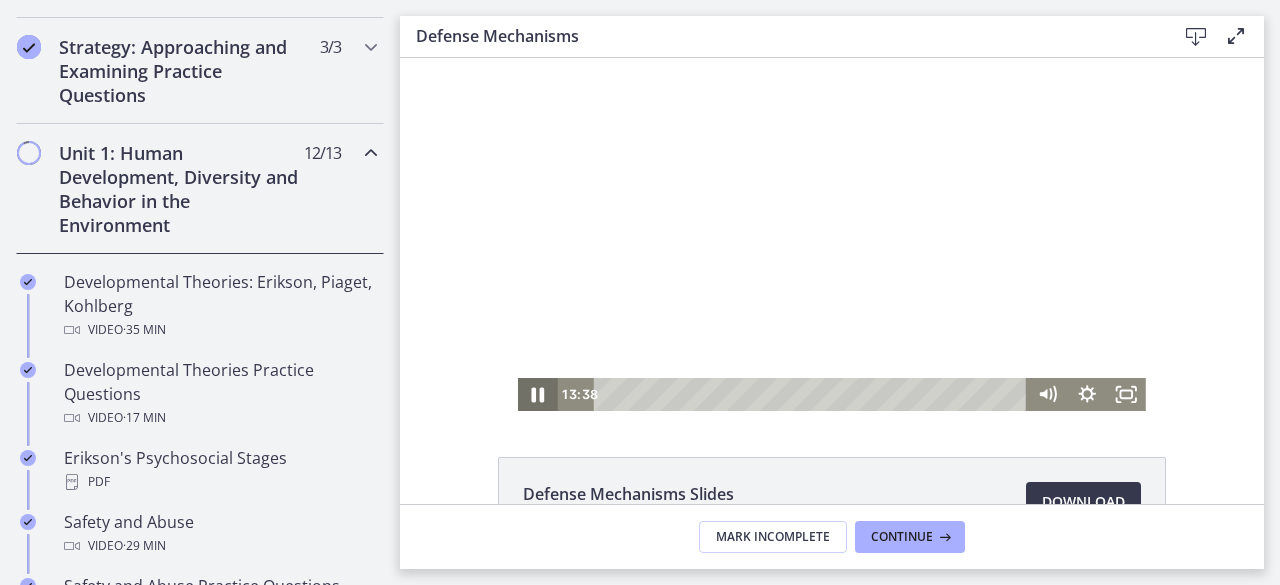 click 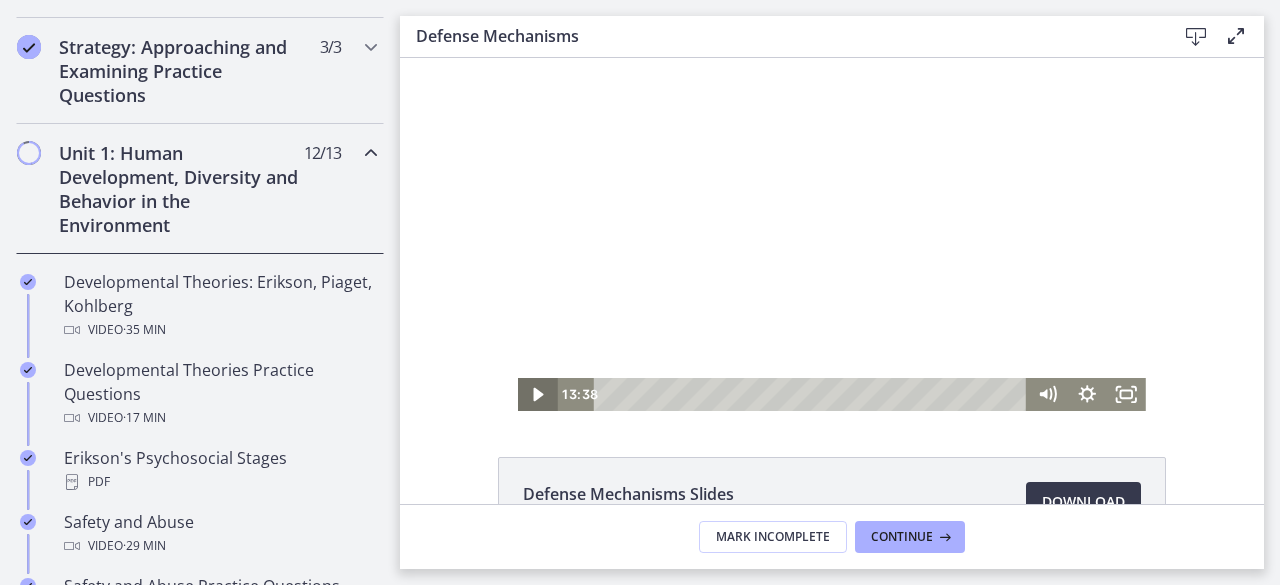 click 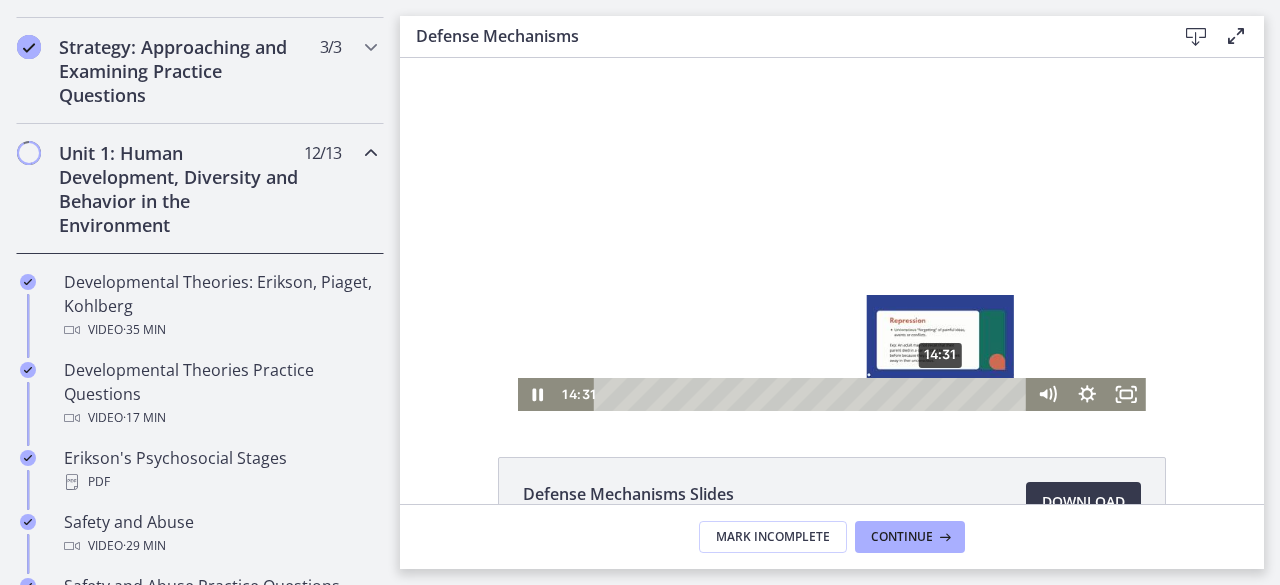 click on "14:31" at bounding box center (814, 394) 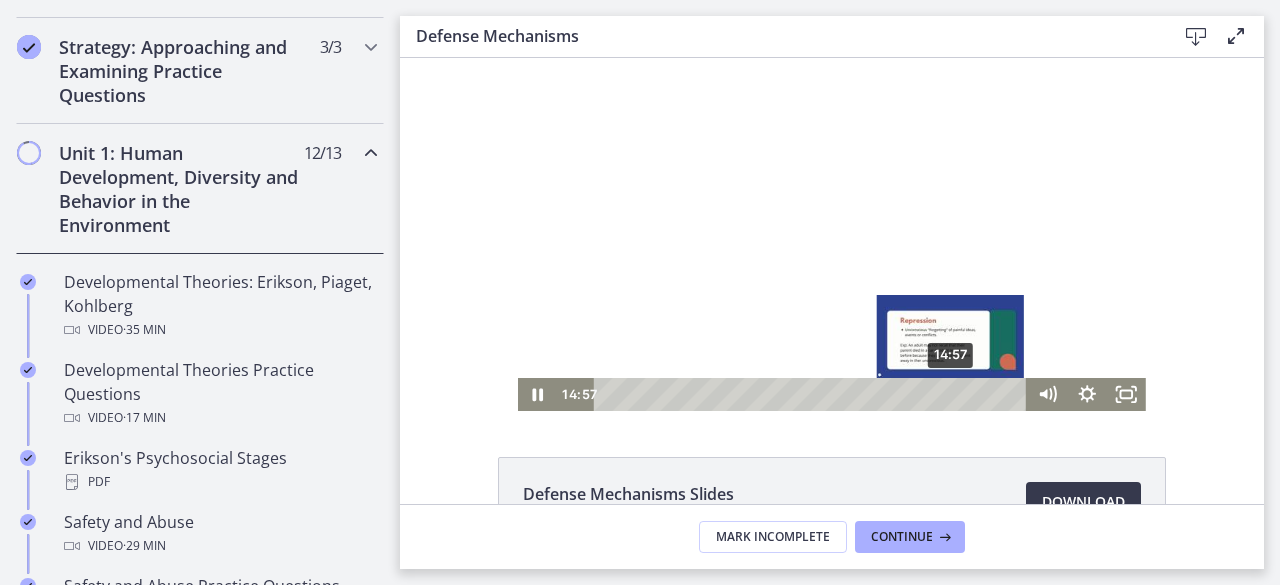 click on "14:57" at bounding box center (814, 394) 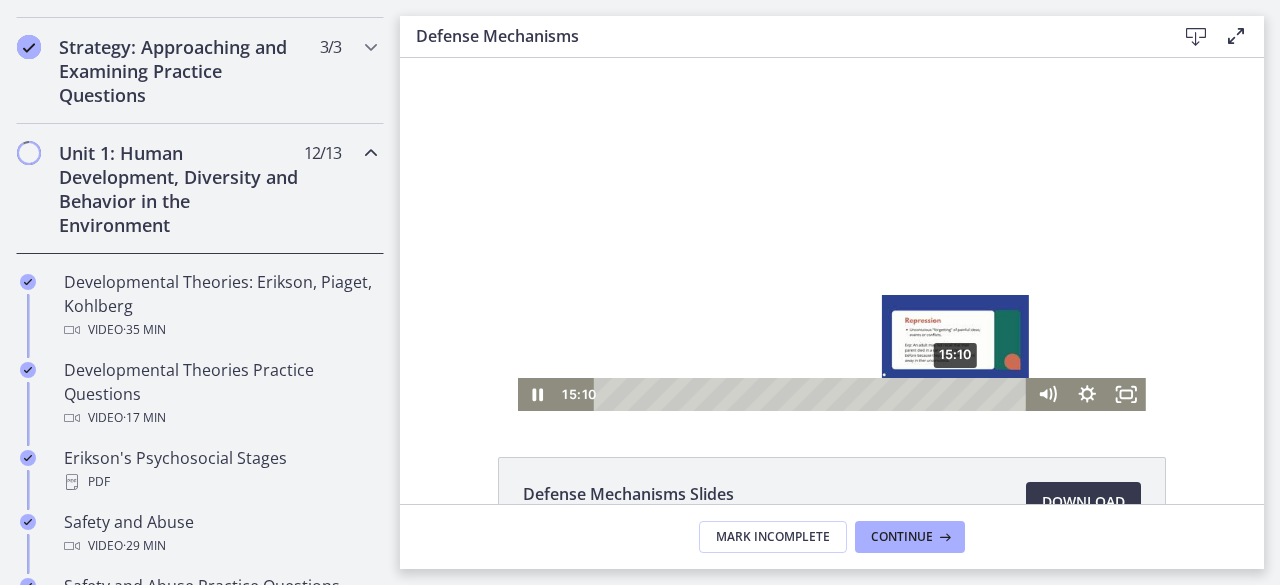 click at bounding box center [955, 394] 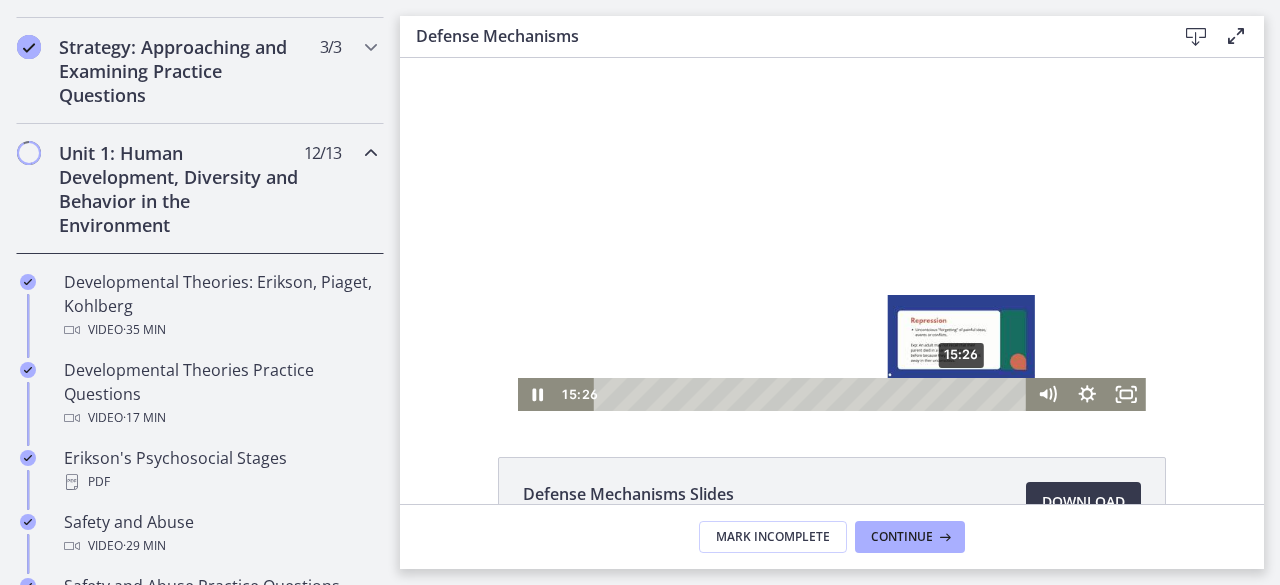 click on "15:26" at bounding box center (814, 394) 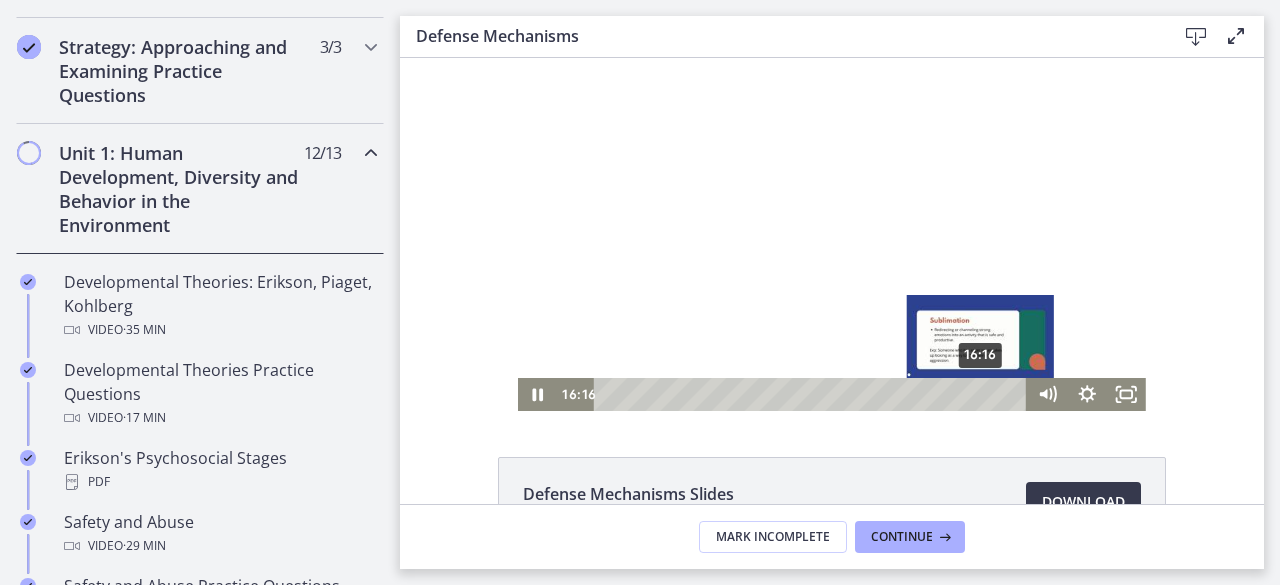 click at bounding box center (980, 394) 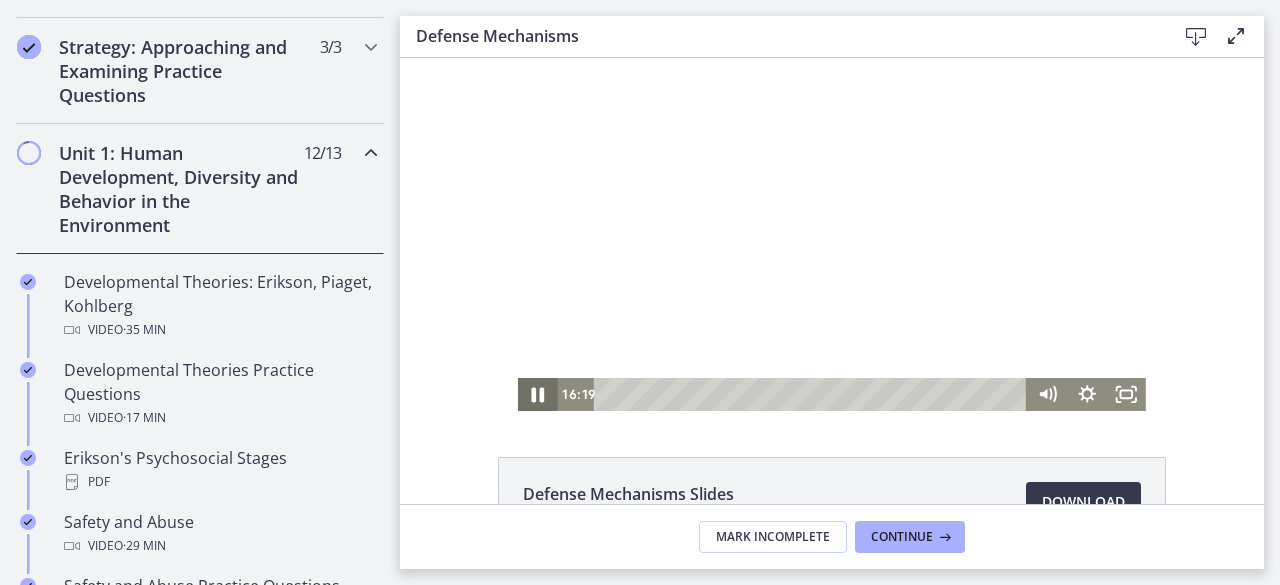 click 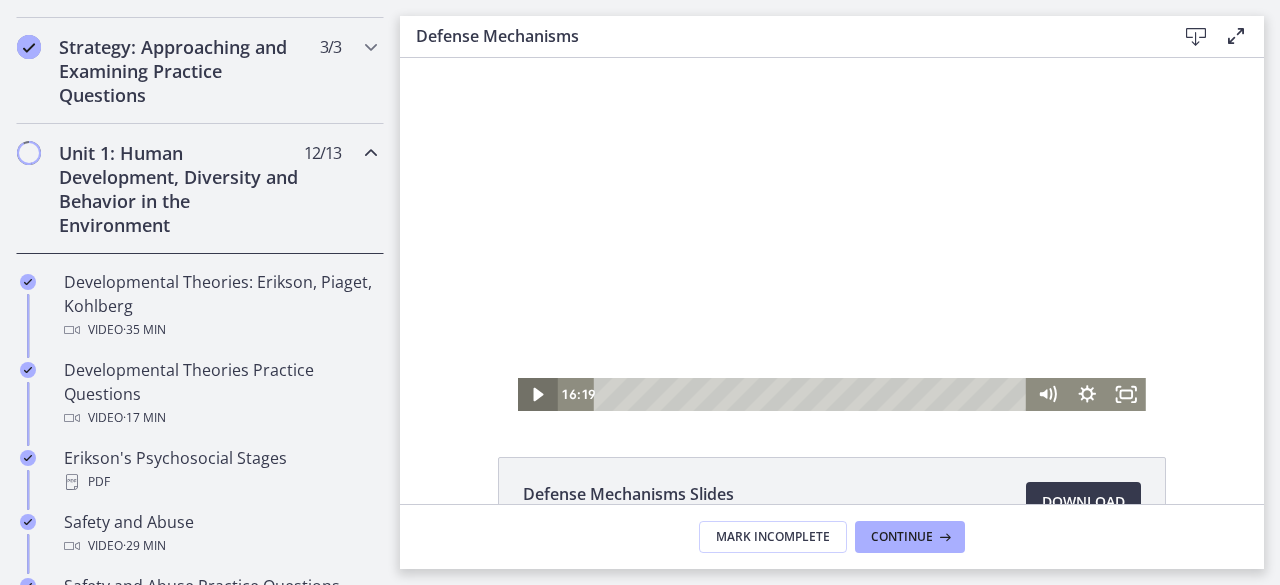click 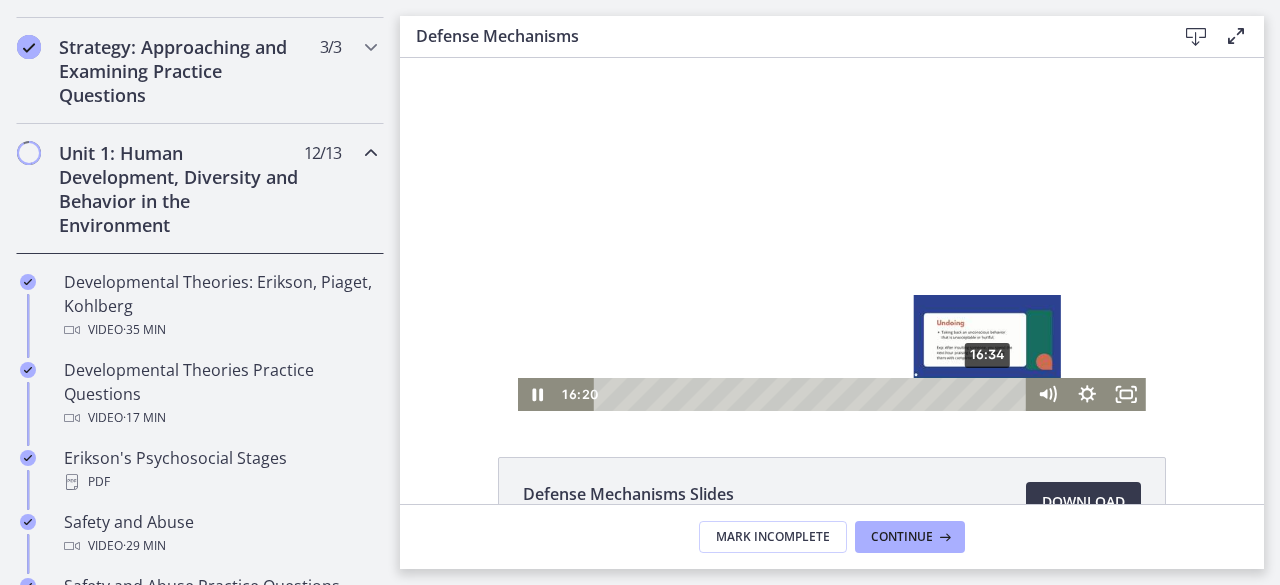 click on "16:34" at bounding box center (814, 394) 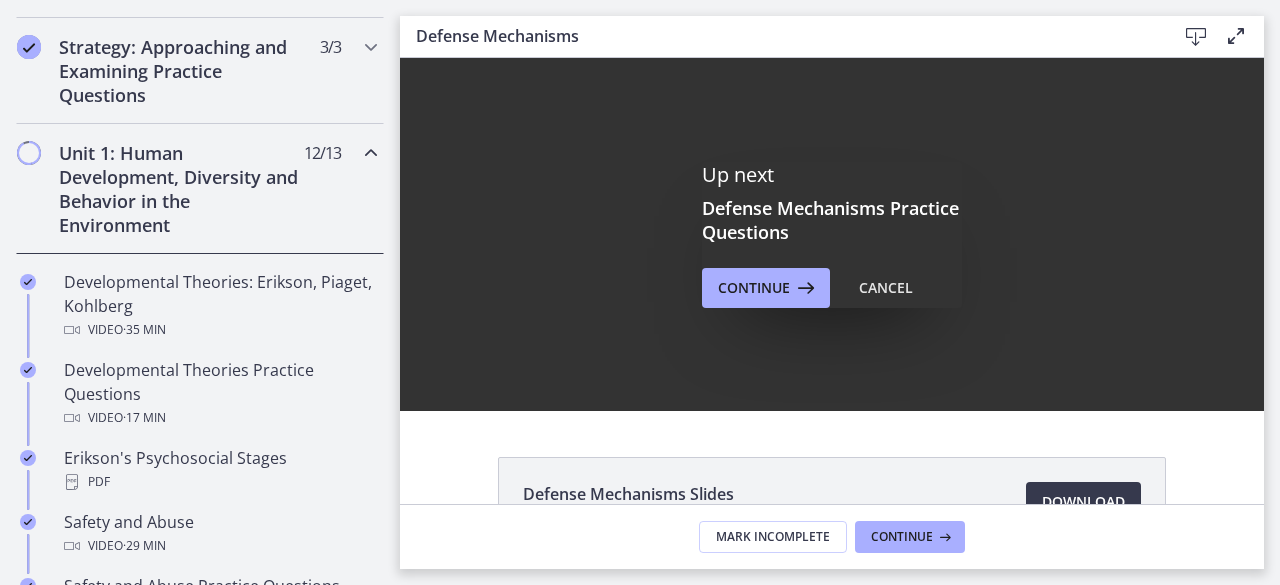 scroll, scrollTop: 0, scrollLeft: 0, axis: both 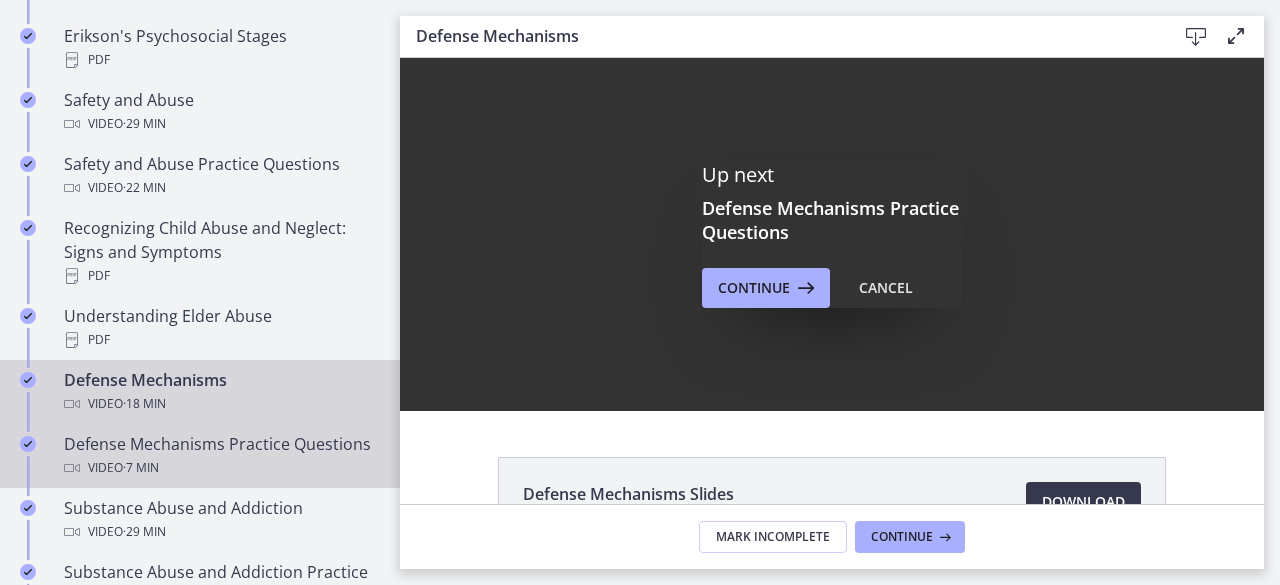 click on "Defense Mechanisms Practice Questions
Video
·  7 min" at bounding box center (220, 456) 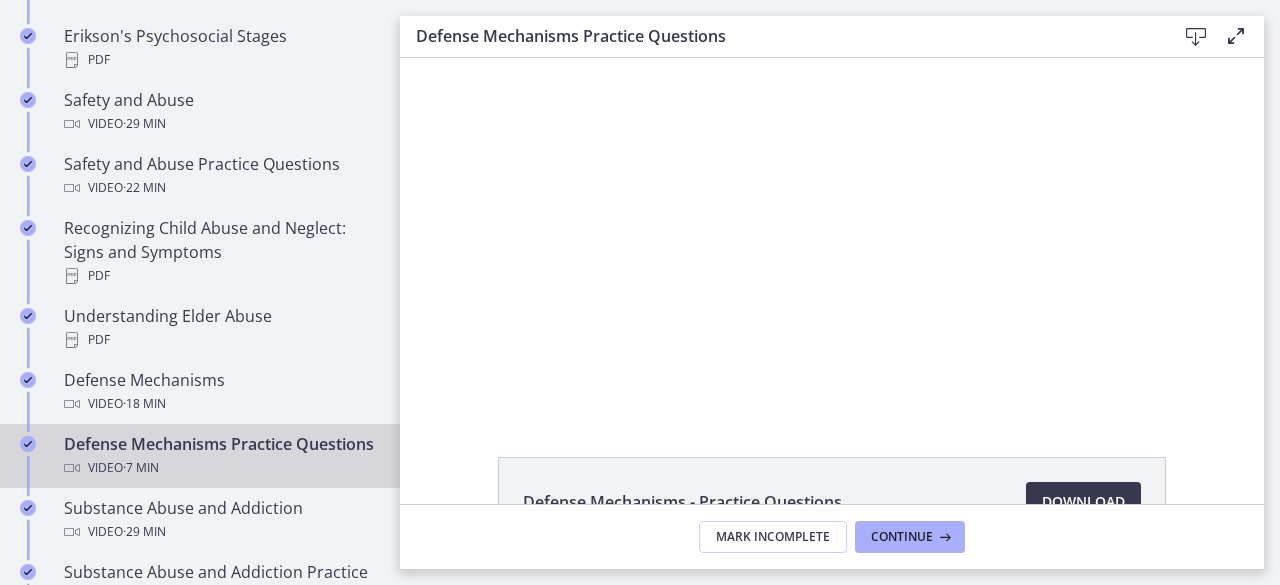 scroll, scrollTop: 0, scrollLeft: 0, axis: both 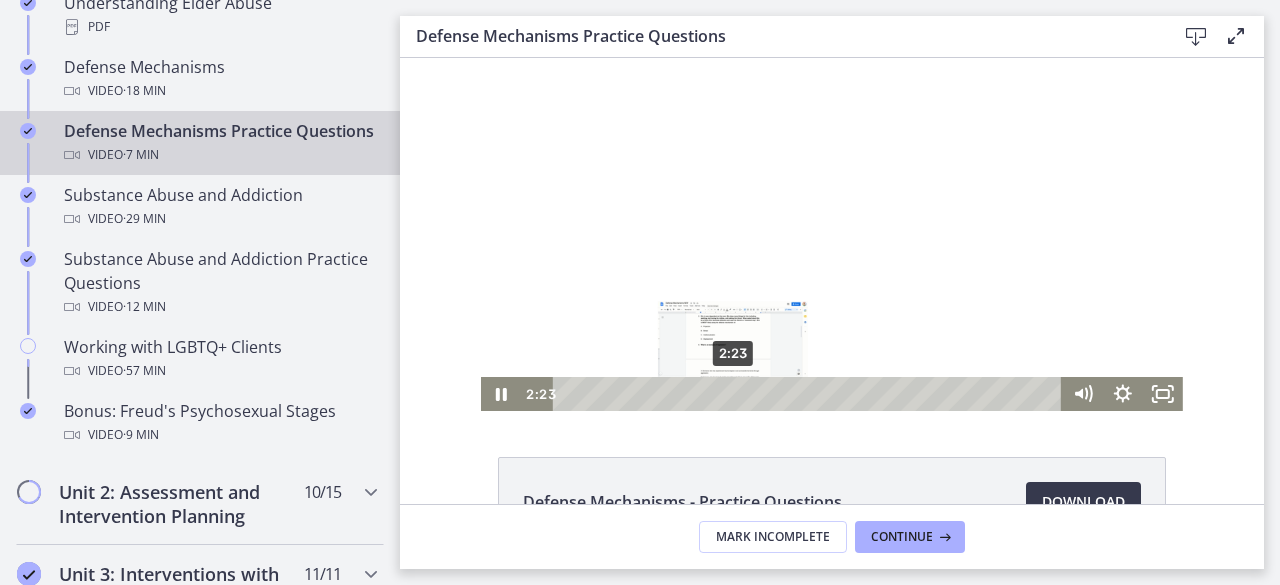 click at bounding box center (733, 393) 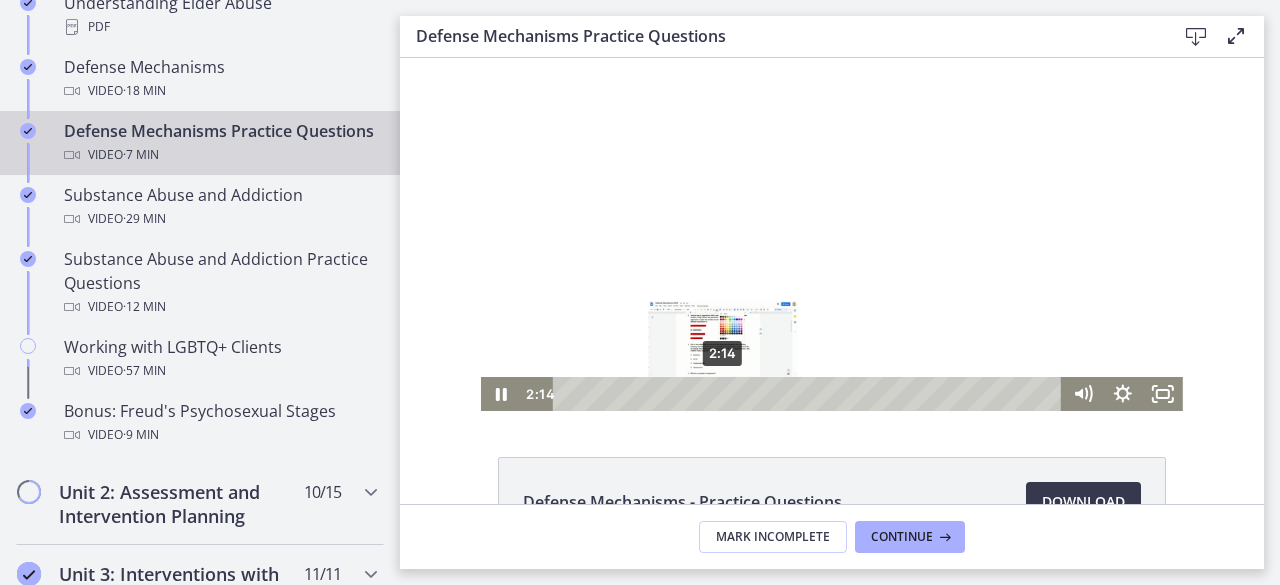 click on "2:14" at bounding box center [810, 394] 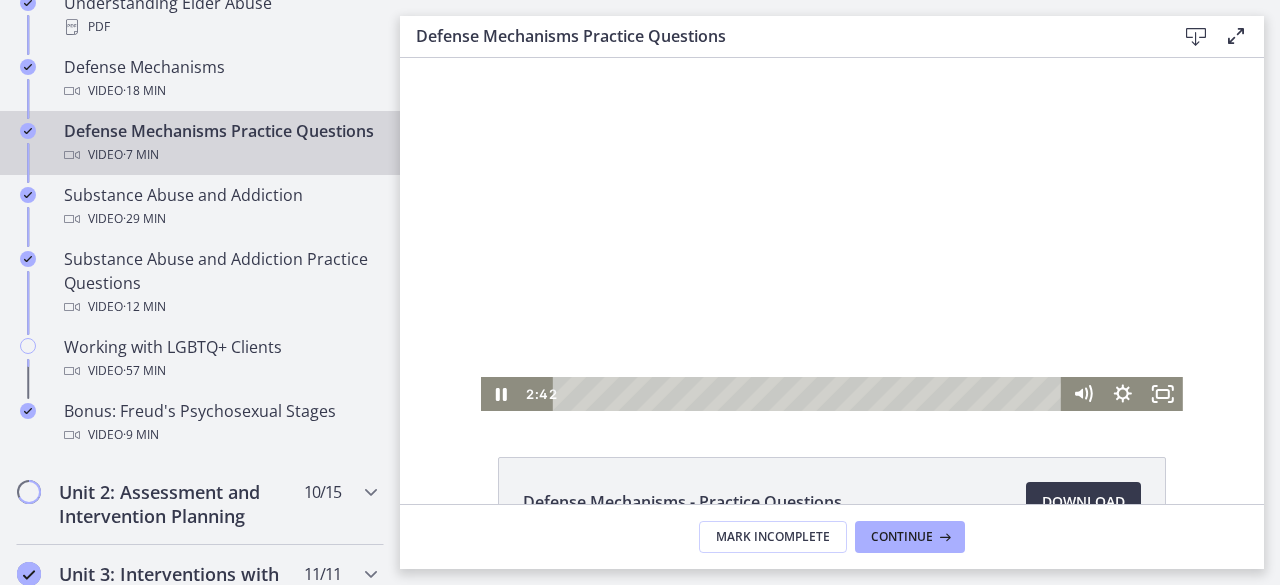 click on "[TIME] [TIME]" at bounding box center (792, 394) 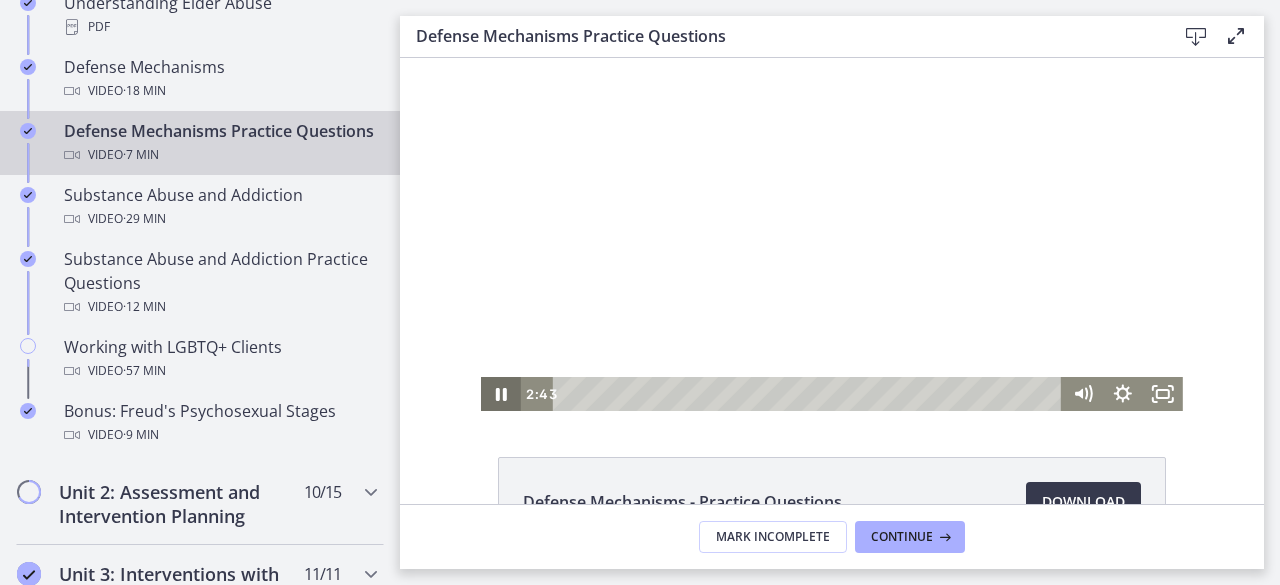 click 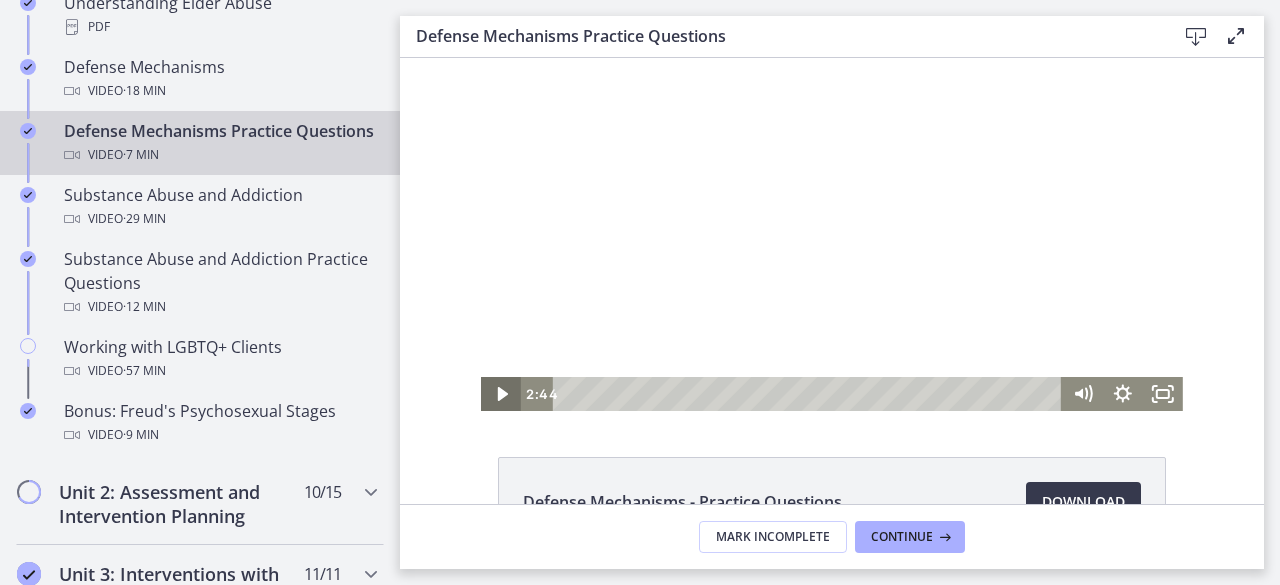 click 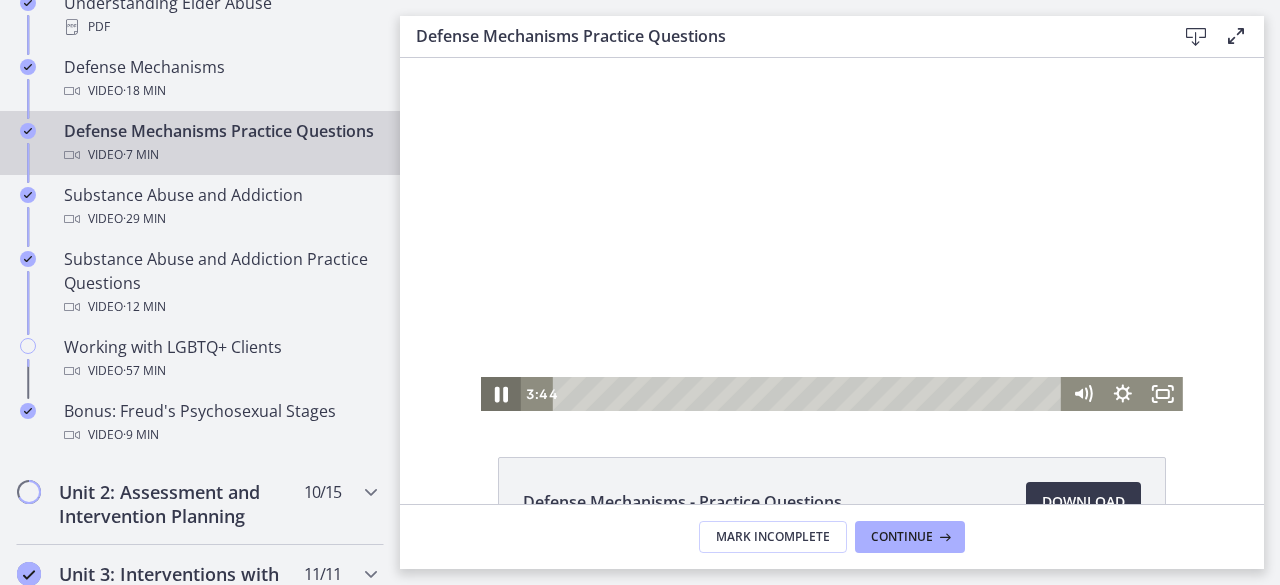 click 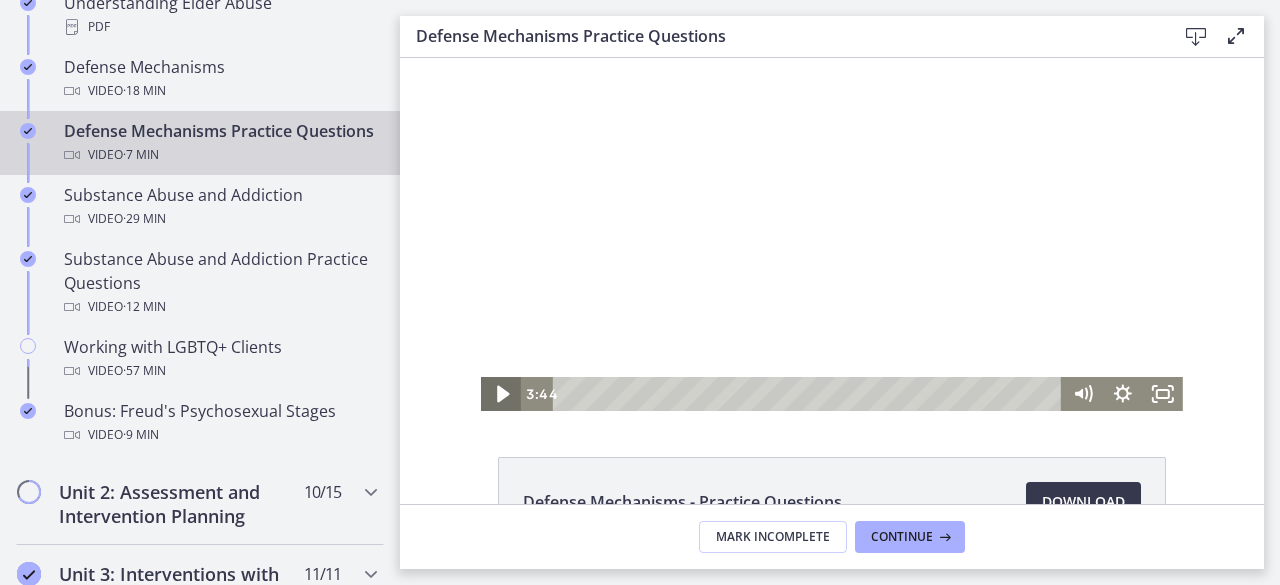 click 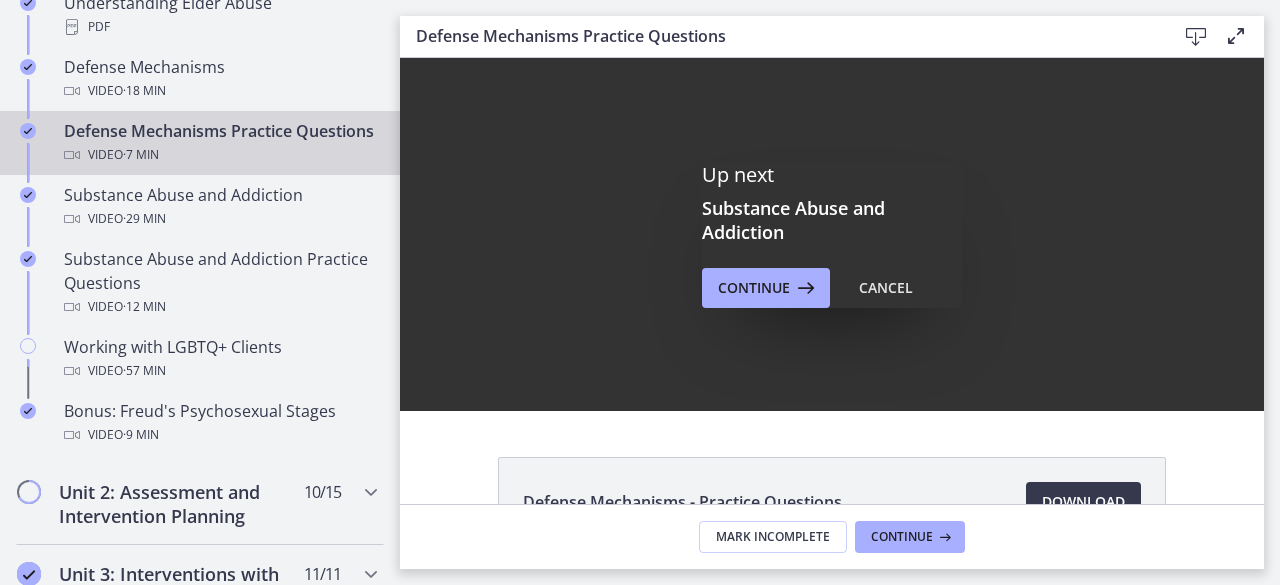 scroll, scrollTop: 0, scrollLeft: 0, axis: both 